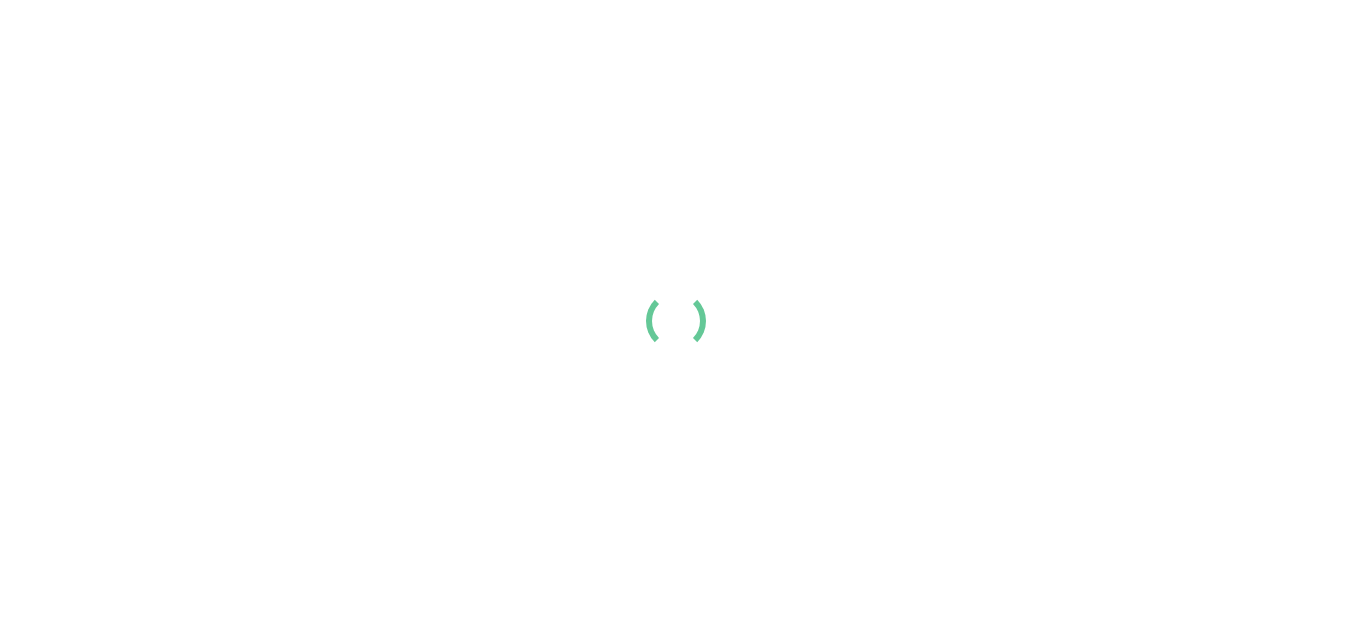scroll, scrollTop: 0, scrollLeft: 0, axis: both 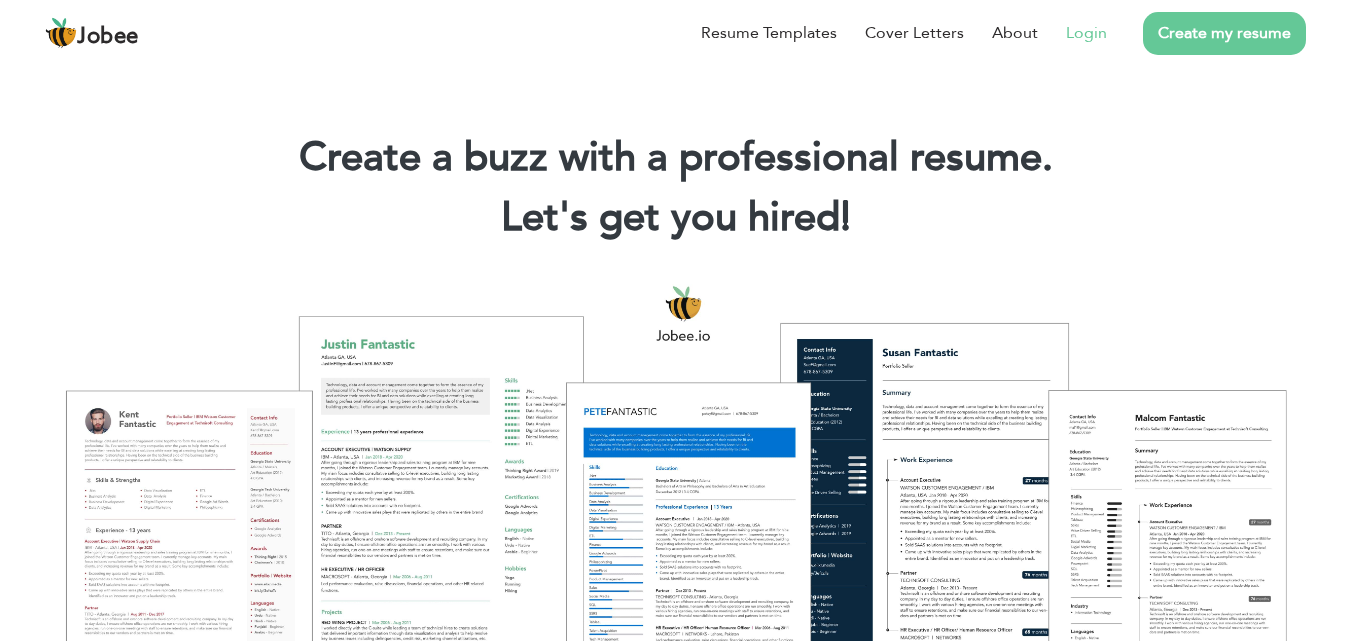 click on "Login" at bounding box center [1086, 33] 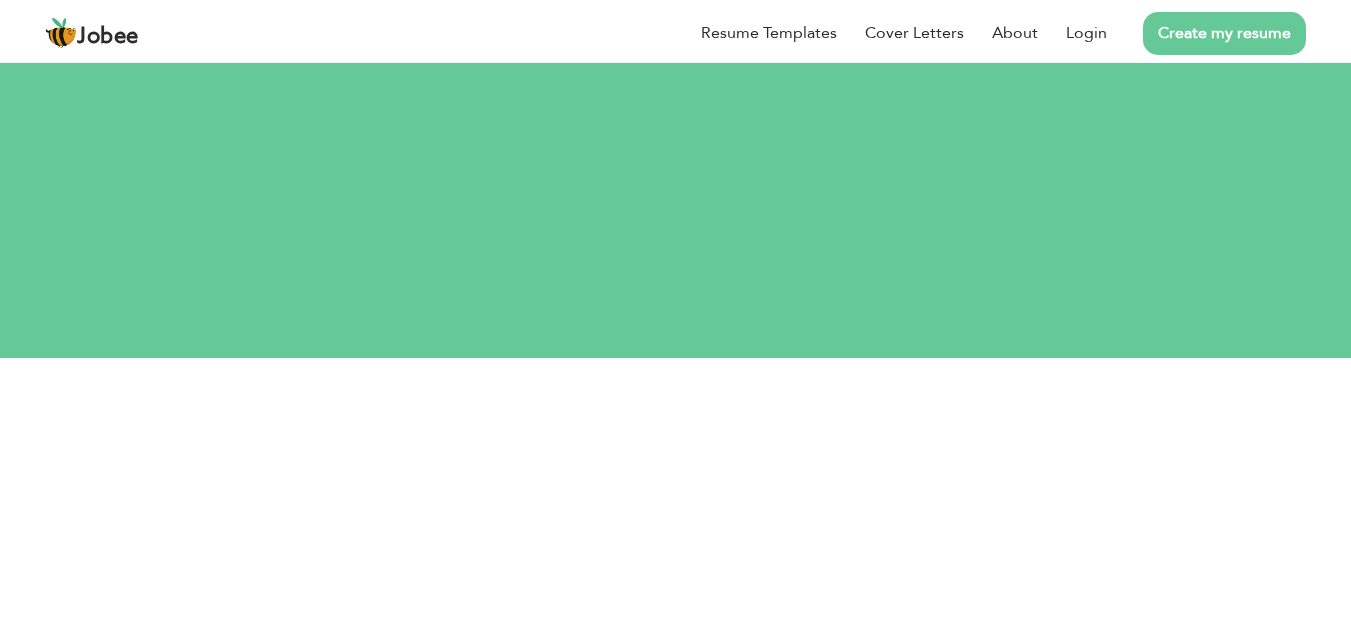 scroll, scrollTop: 0, scrollLeft: 0, axis: both 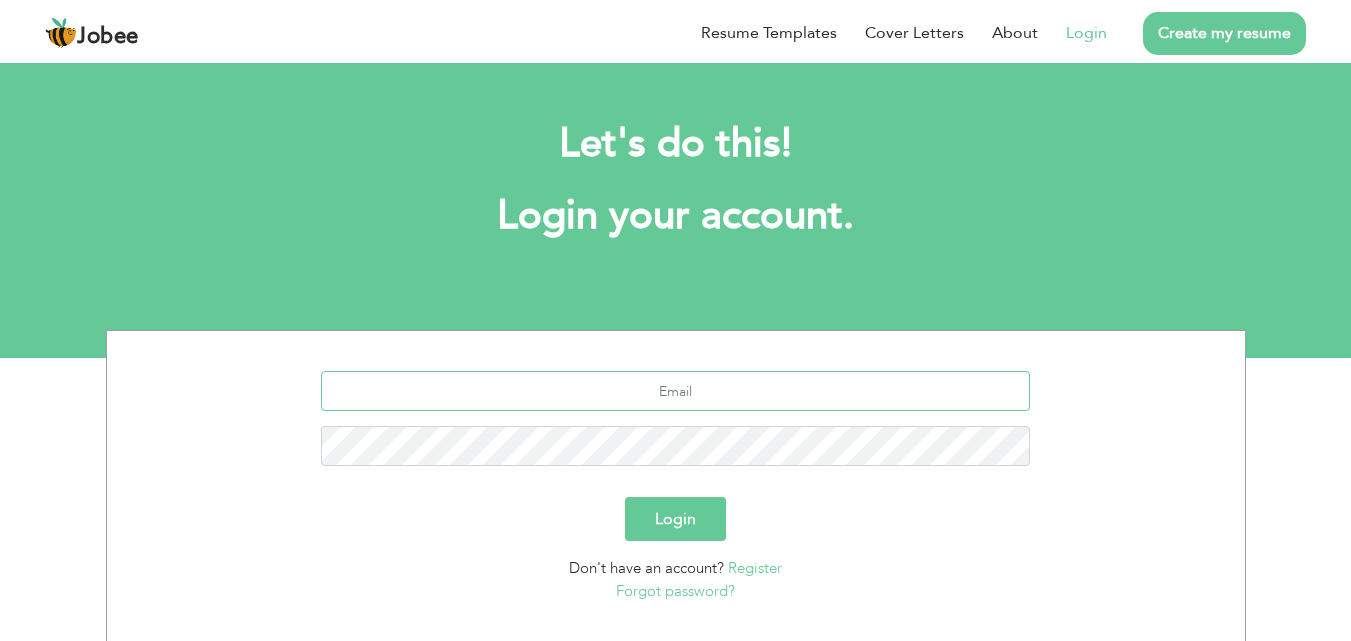 click at bounding box center (675, 391) 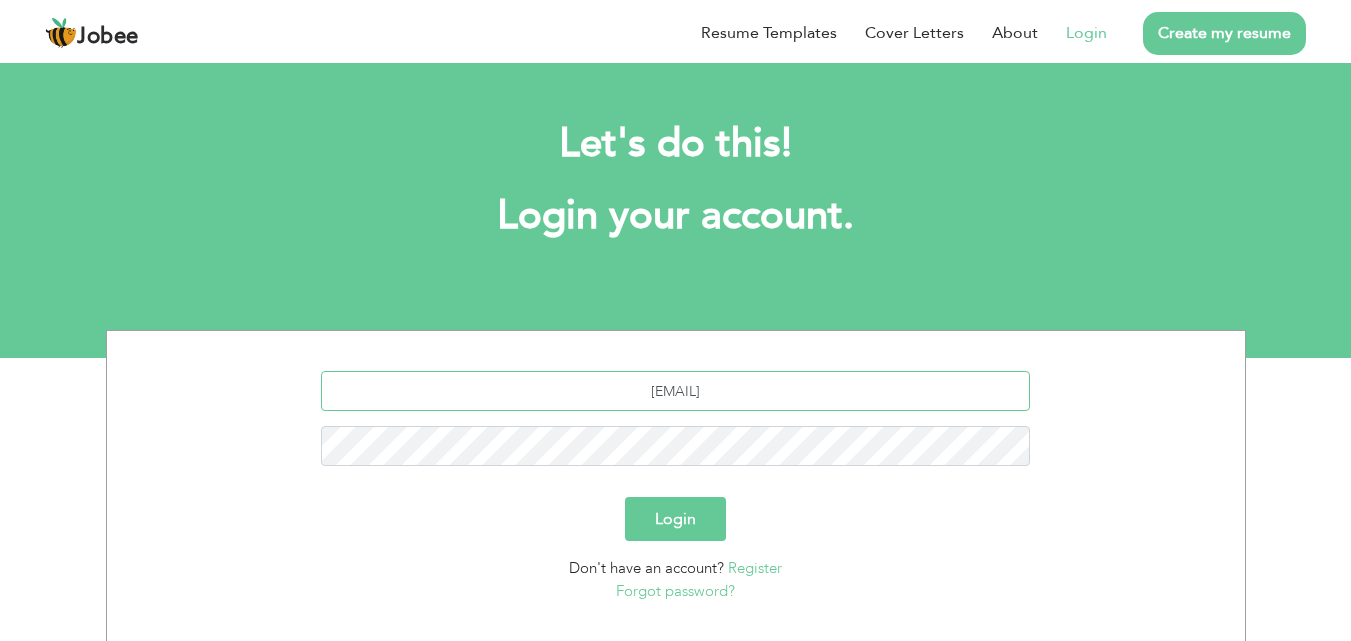 type on "[USERNAME]@[EXAMPLE.COM]" 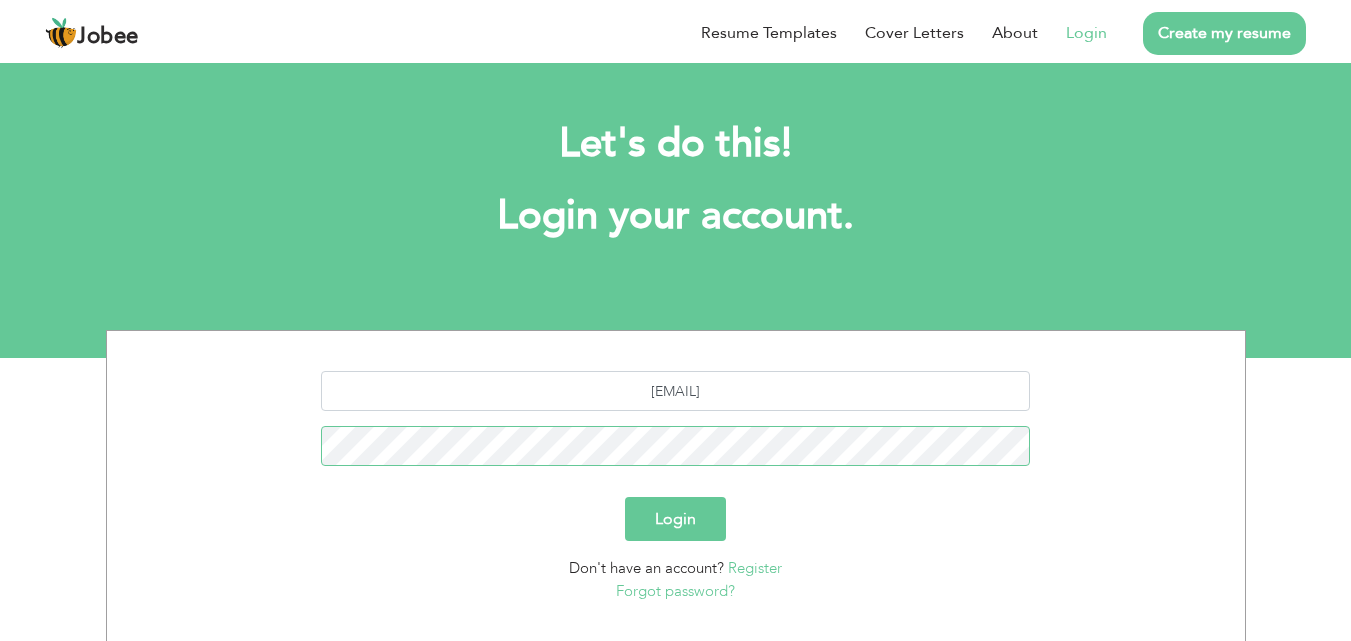click on "Login" at bounding box center [675, 519] 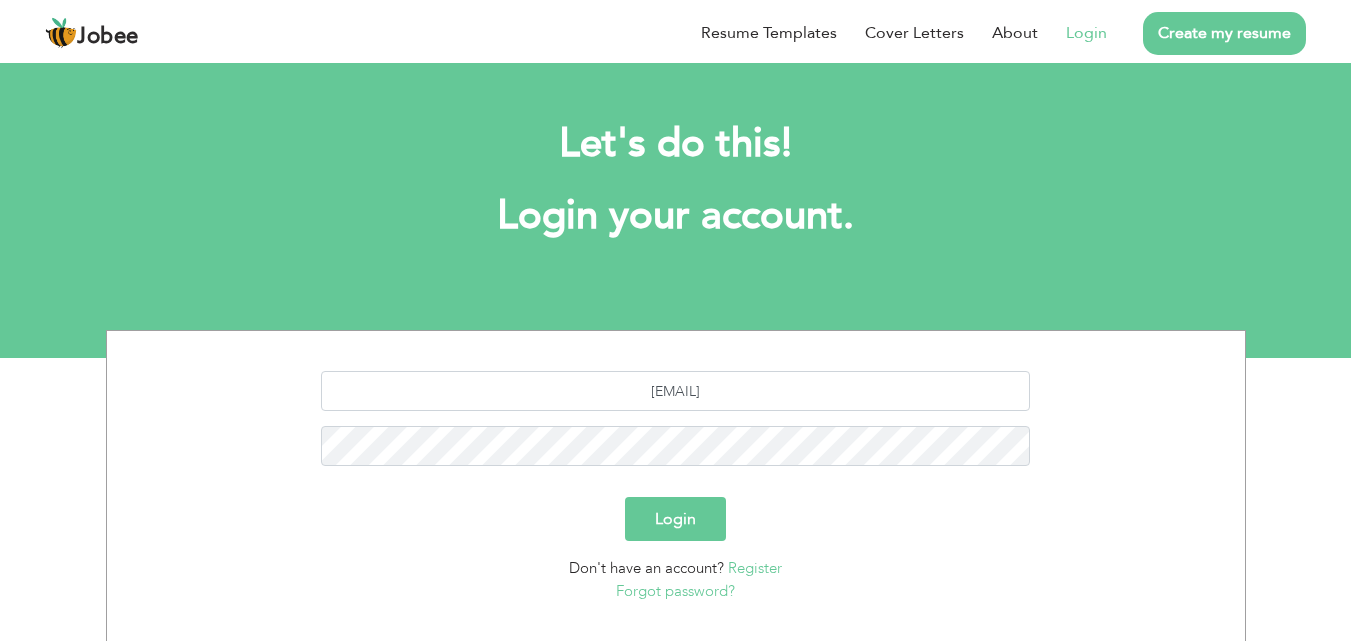 click on "Login" at bounding box center (675, 519) 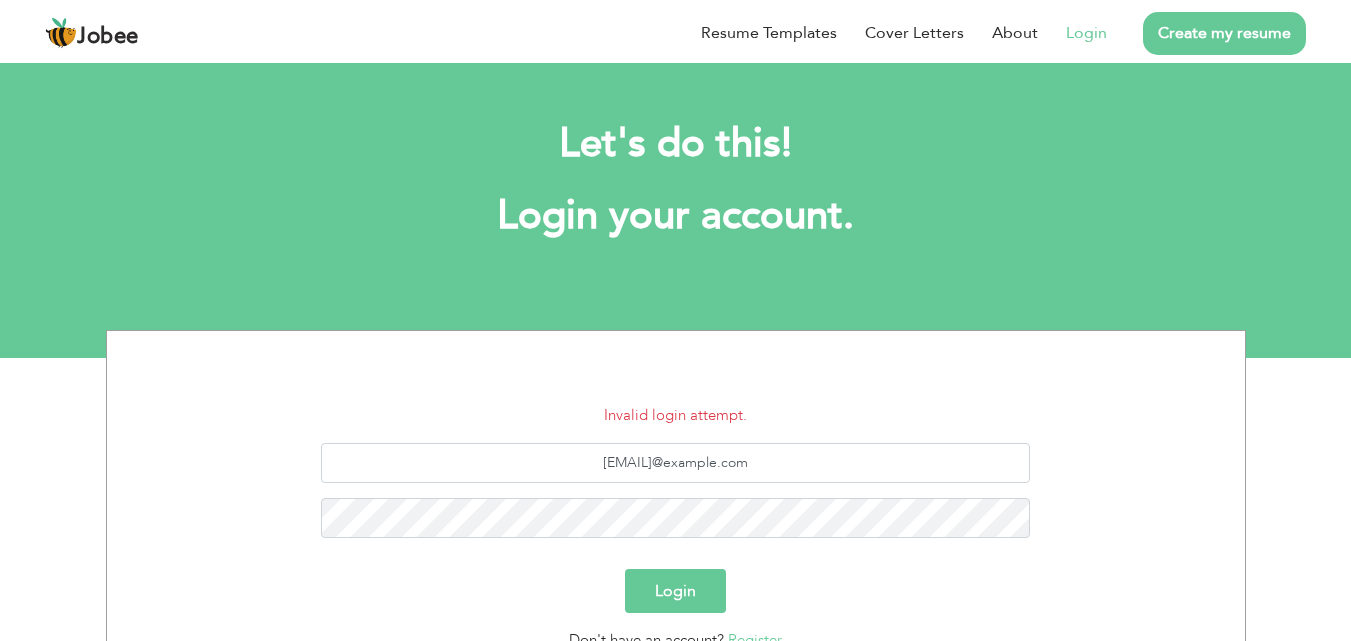 scroll, scrollTop: 0, scrollLeft: 0, axis: both 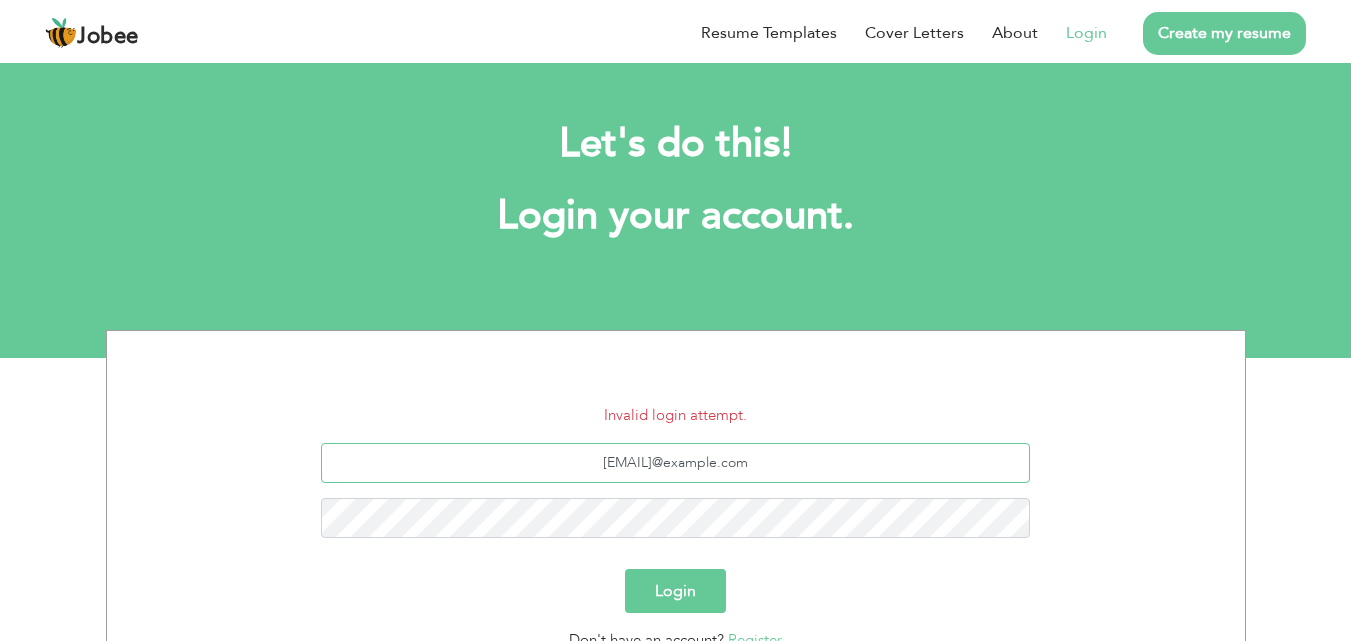click on "[USERNAME]@[EXAMPLE].com" at bounding box center (675, 463) 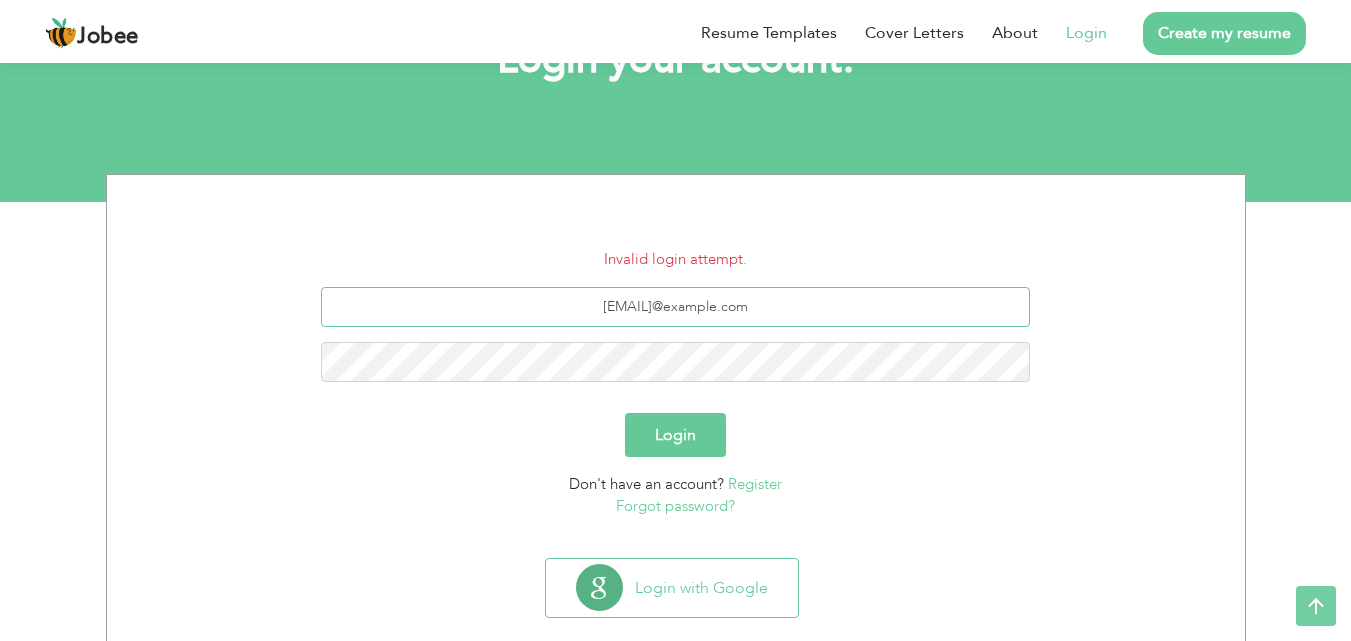 scroll, scrollTop: 165, scrollLeft: 0, axis: vertical 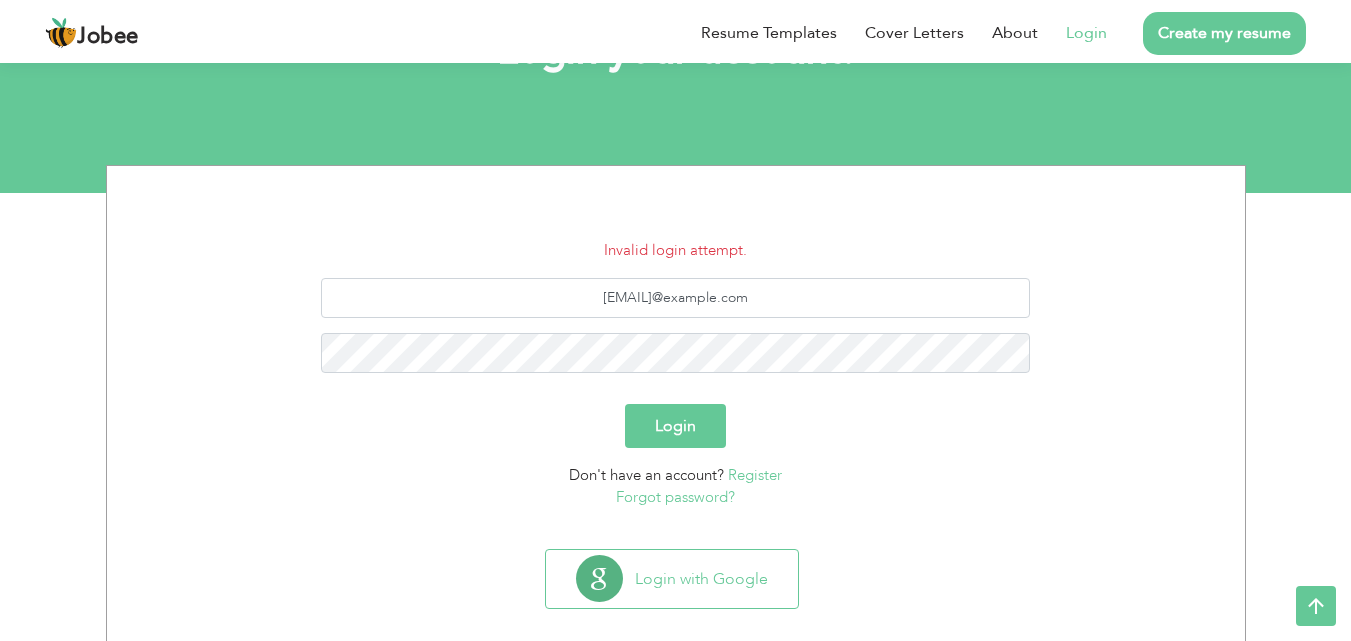 click on "Forgot password?" at bounding box center [675, 497] 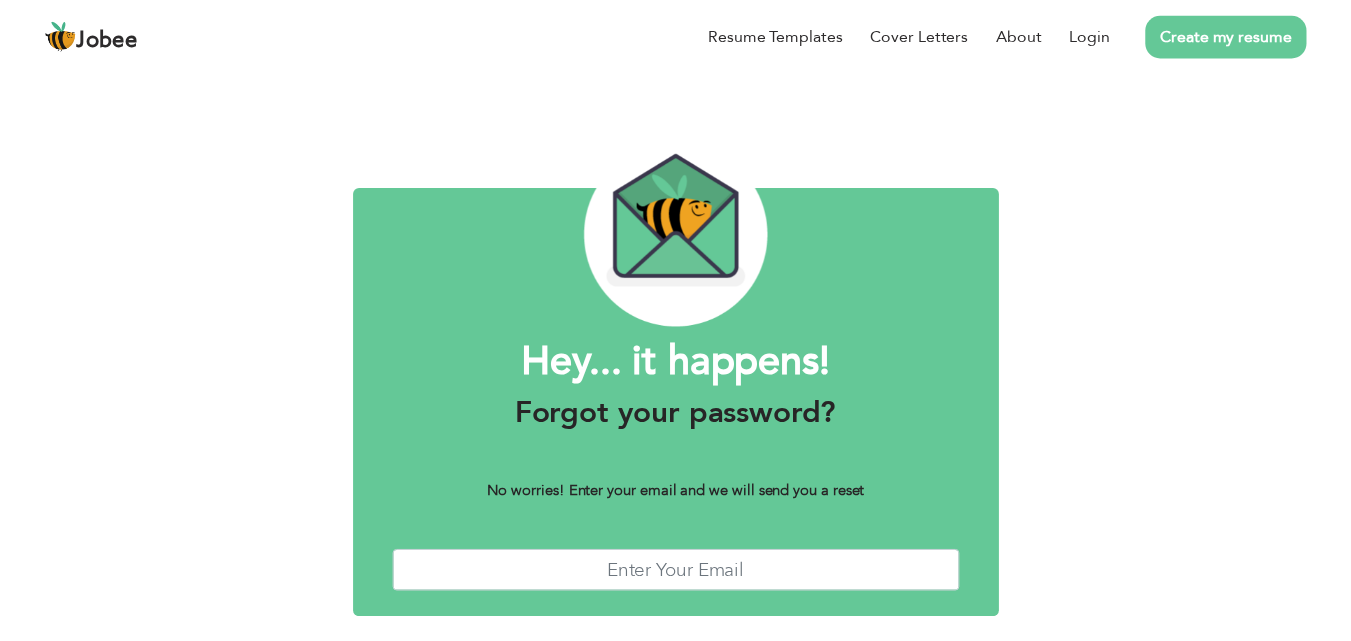 scroll, scrollTop: 0, scrollLeft: 0, axis: both 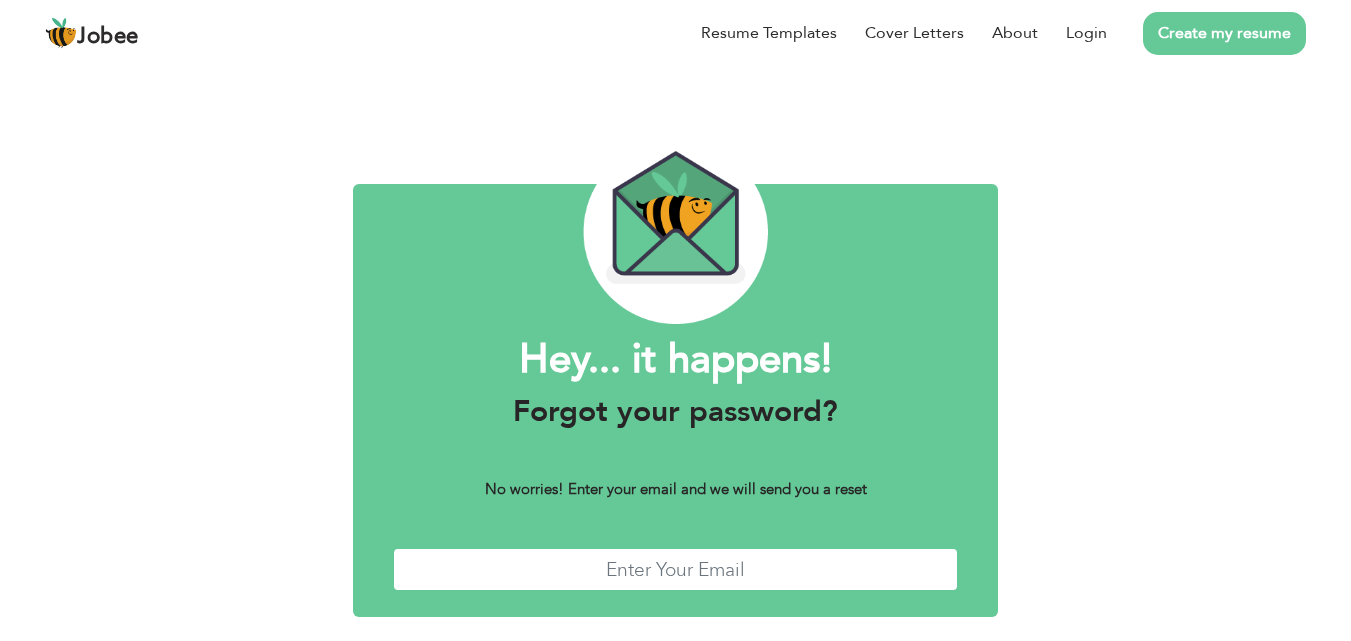 click at bounding box center (676, 569) 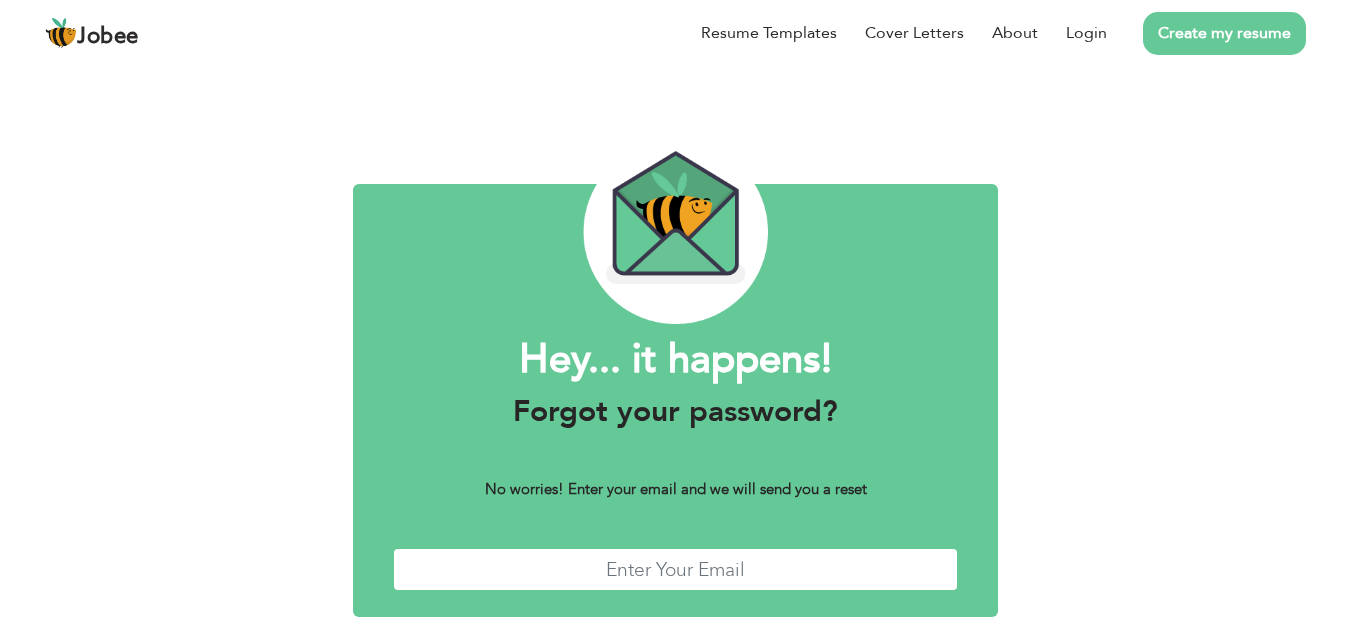 type on "[USERNAME]@[EXAMPLE.COM]" 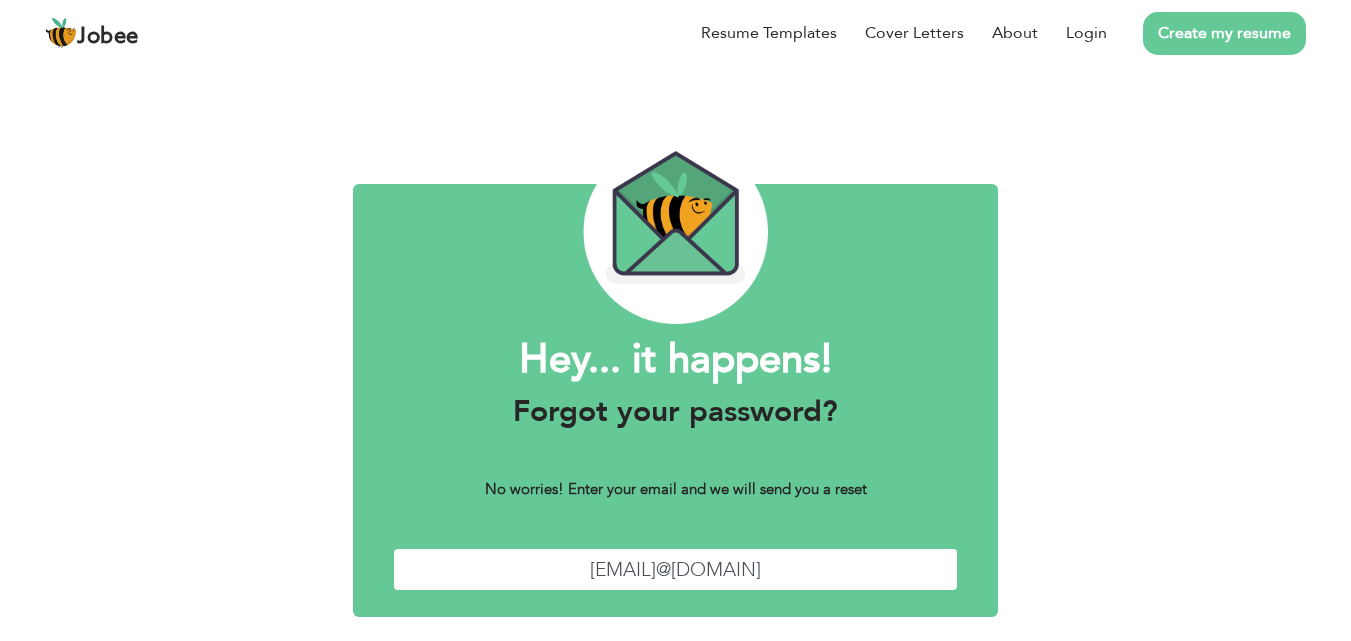 scroll, scrollTop: 79, scrollLeft: 0, axis: vertical 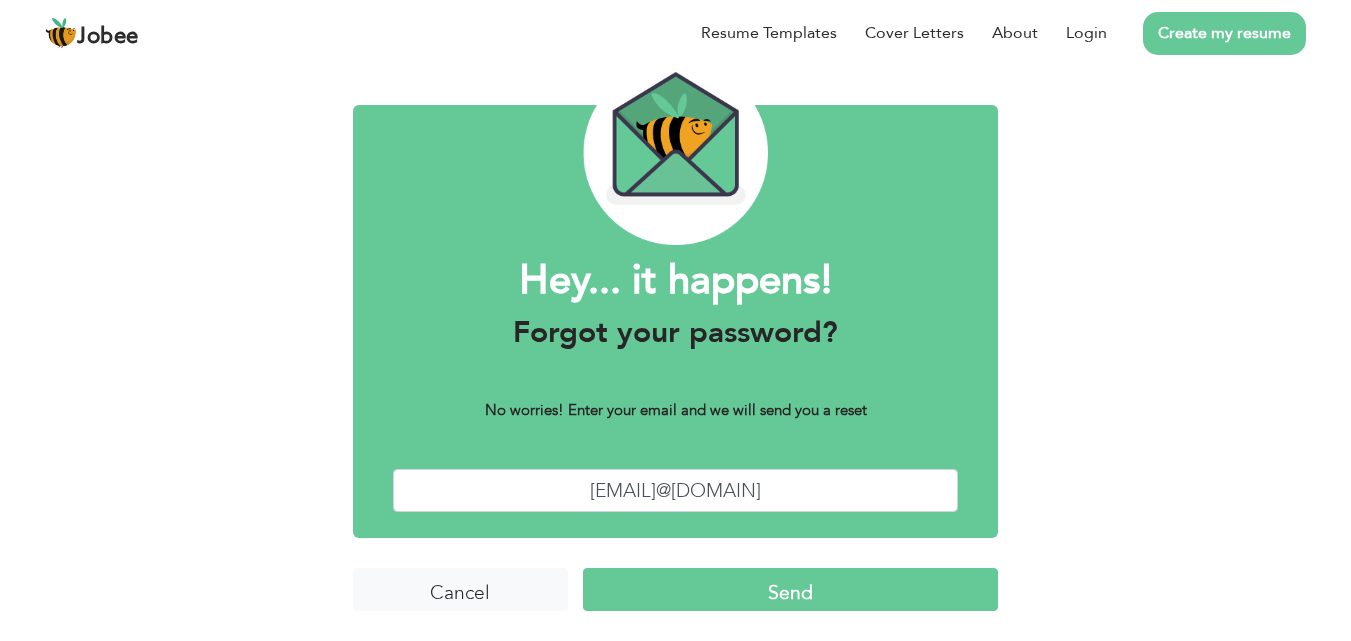 click on "Send" at bounding box center [790, 589] 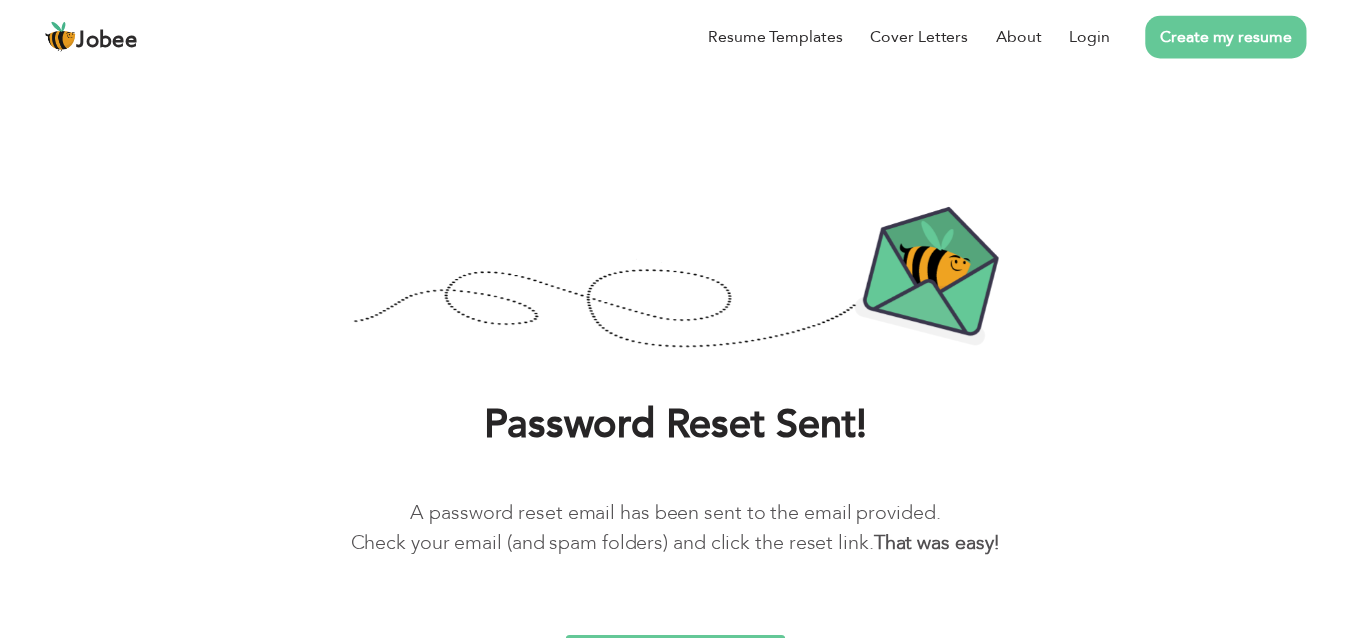scroll, scrollTop: 0, scrollLeft: 0, axis: both 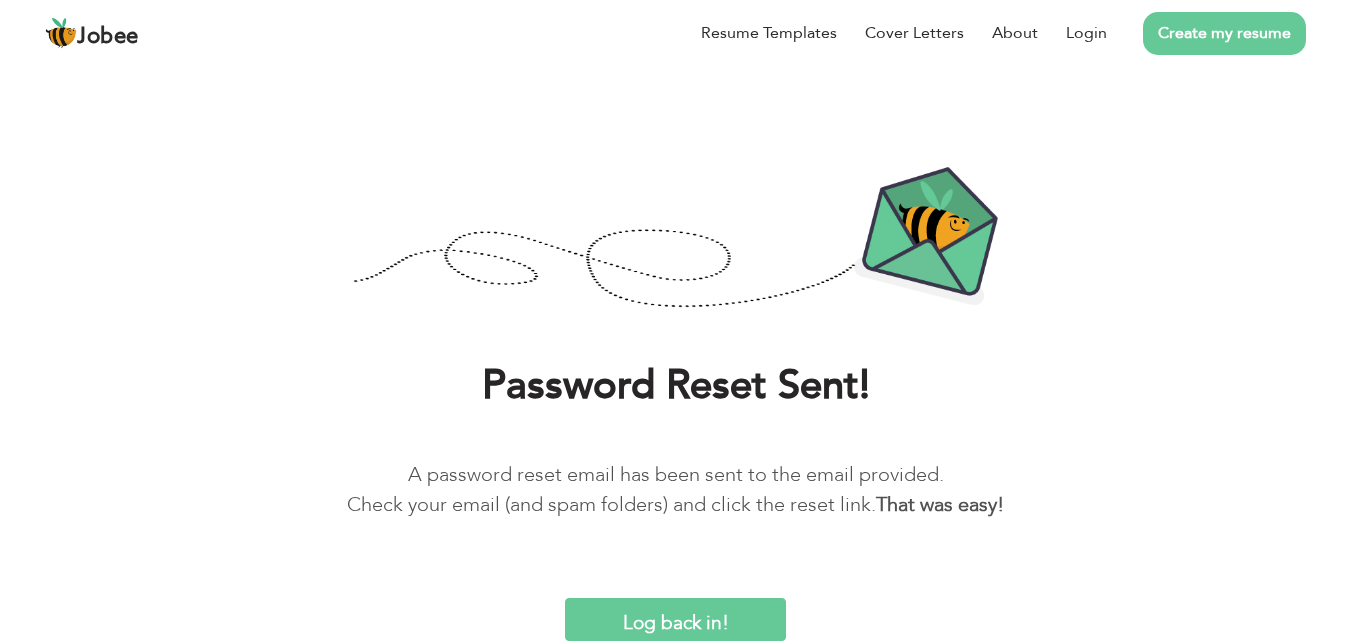 click on "Log back in!" at bounding box center (675, 619) 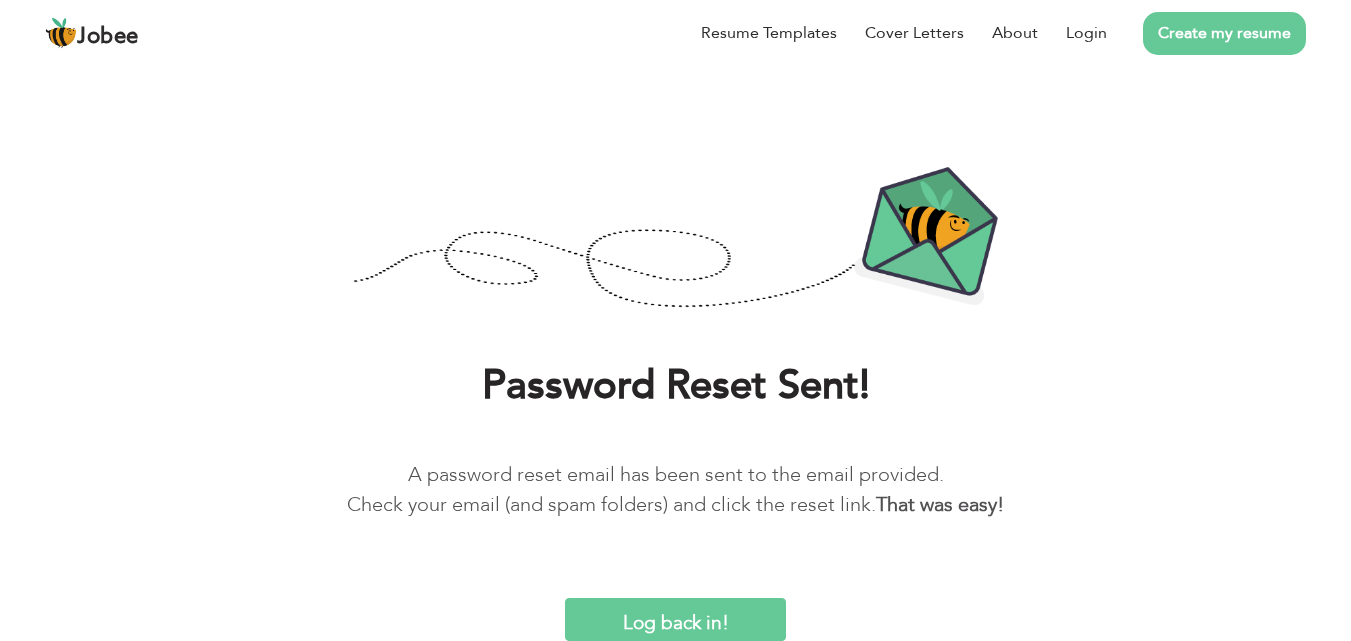 click on "Log back in!" at bounding box center [675, 619] 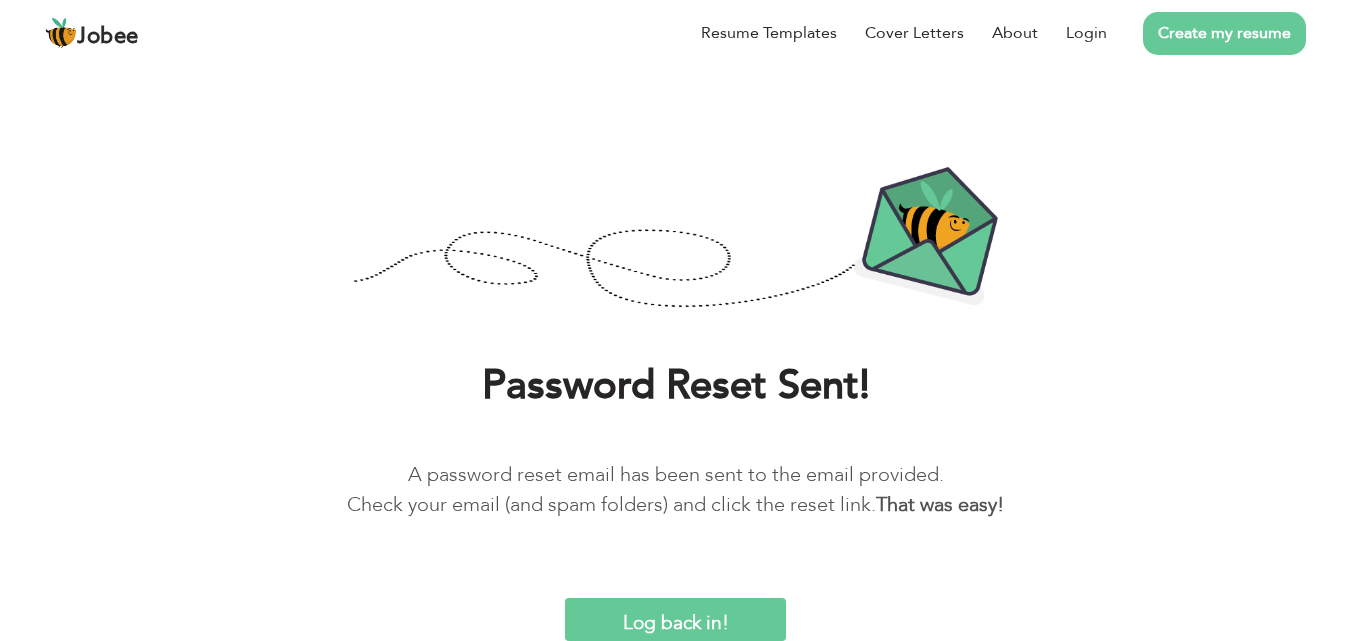 click at bounding box center (676, 239) 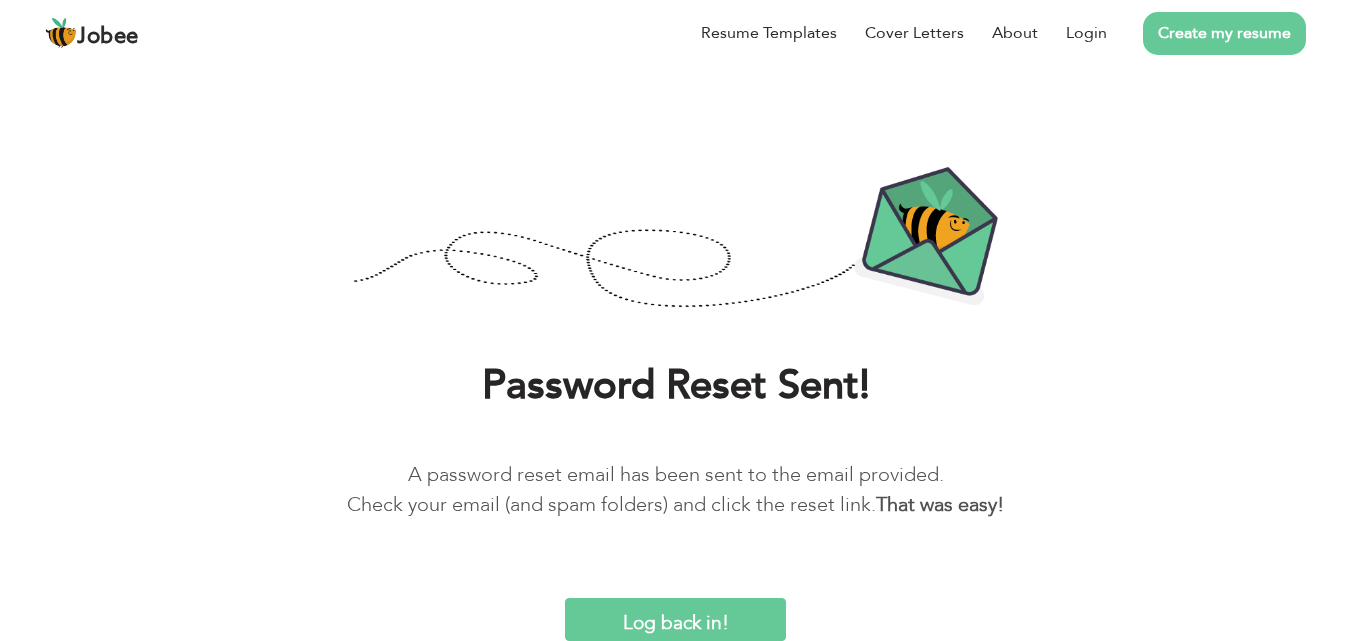 click on "Log back in!" at bounding box center [675, 619] 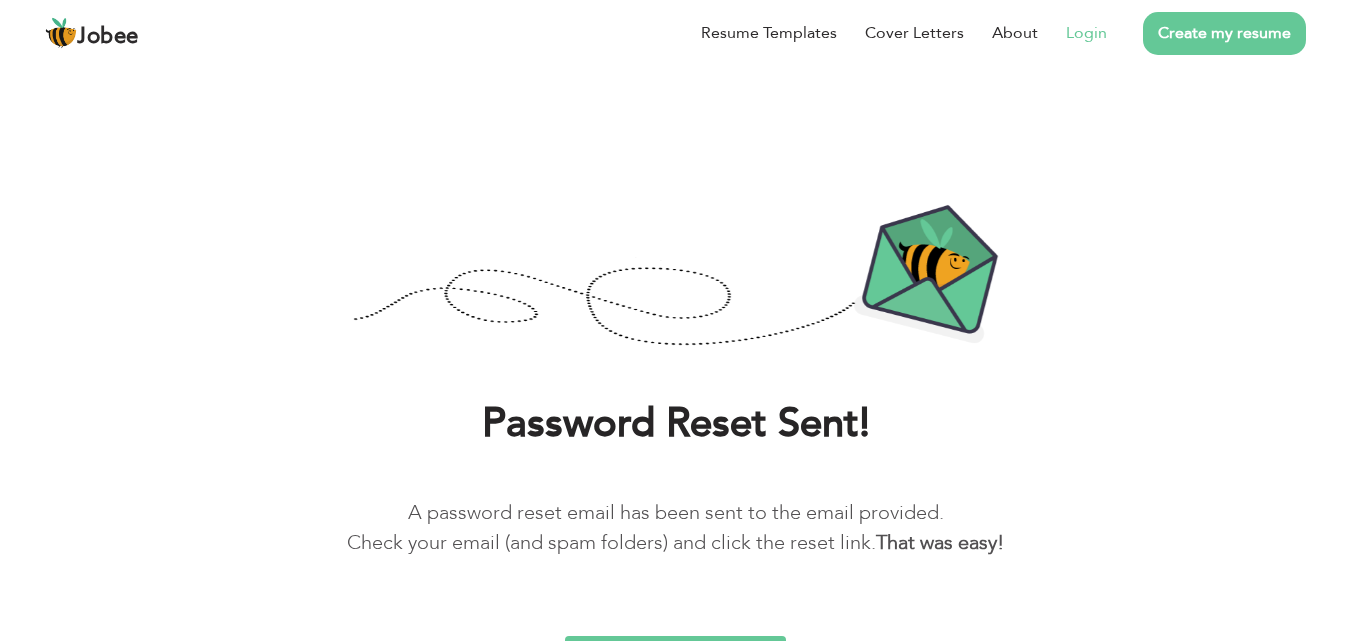 scroll, scrollTop: 38, scrollLeft: 0, axis: vertical 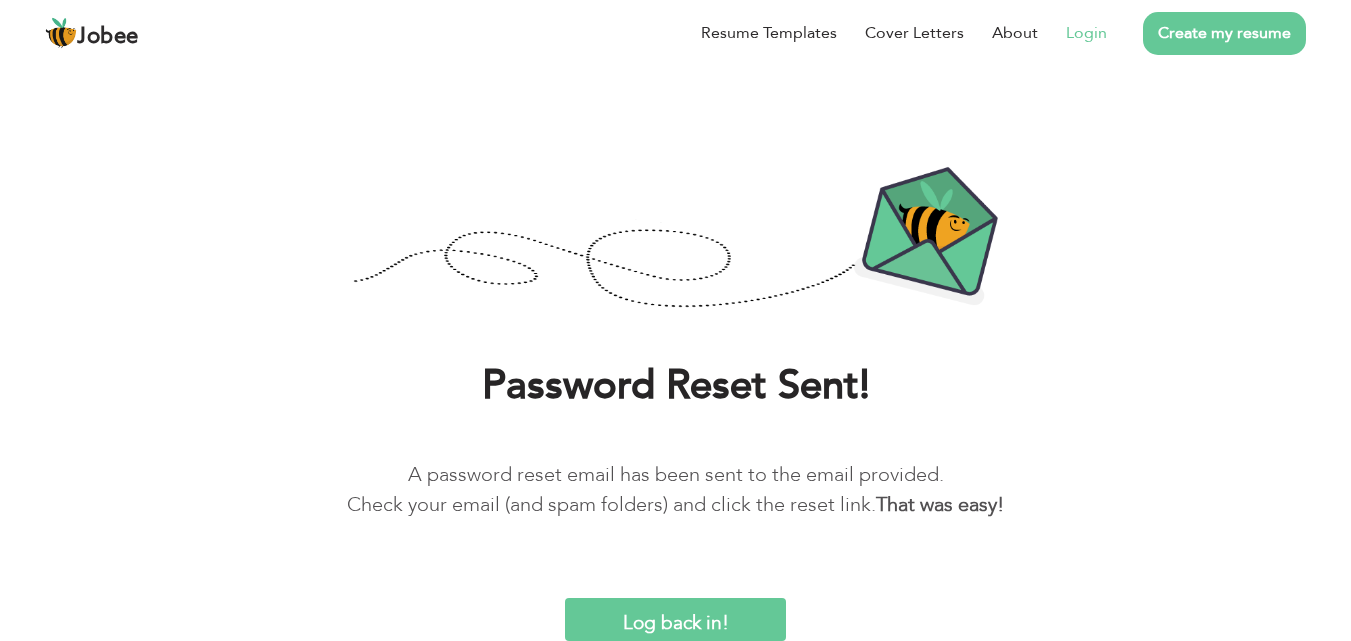 click on "Login" at bounding box center [1086, 33] 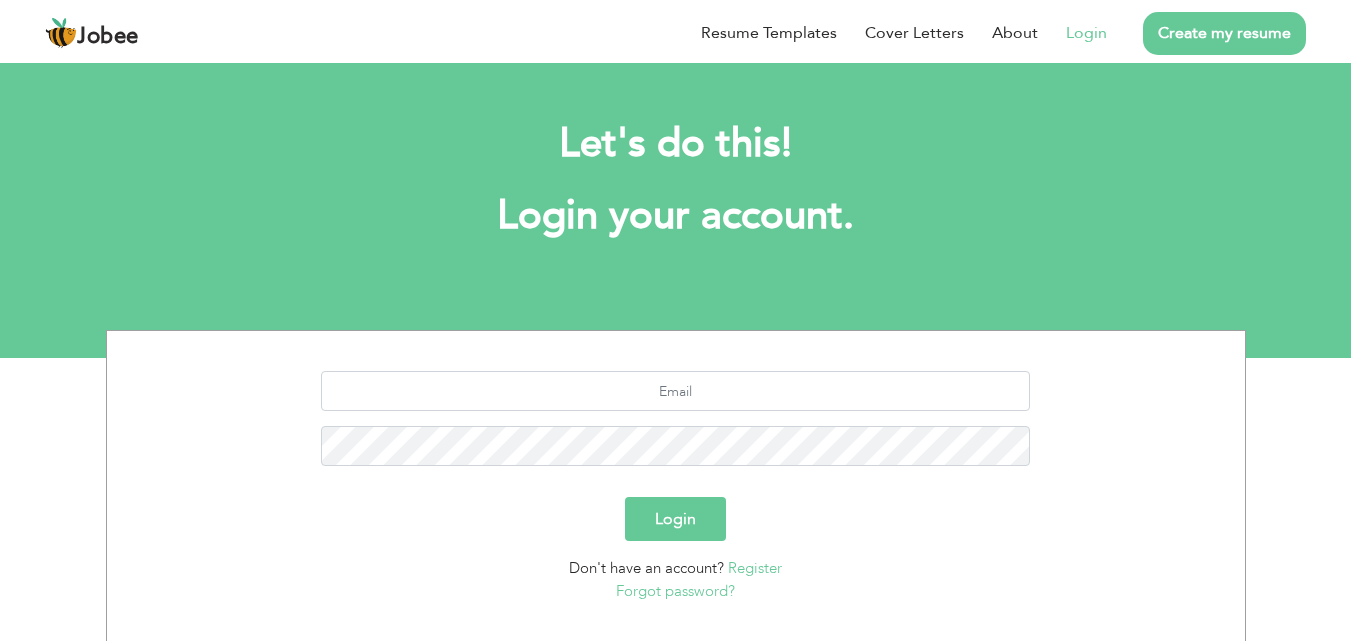 scroll, scrollTop: 0, scrollLeft: 0, axis: both 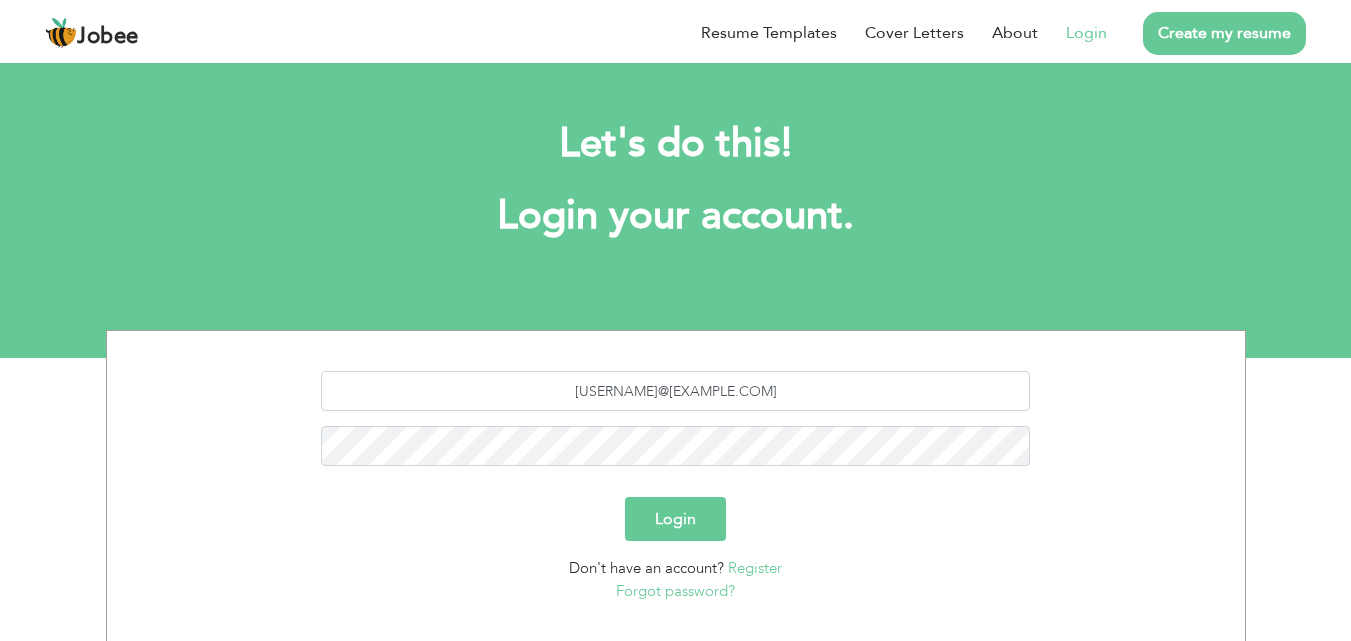 click on "Login" at bounding box center [675, 519] 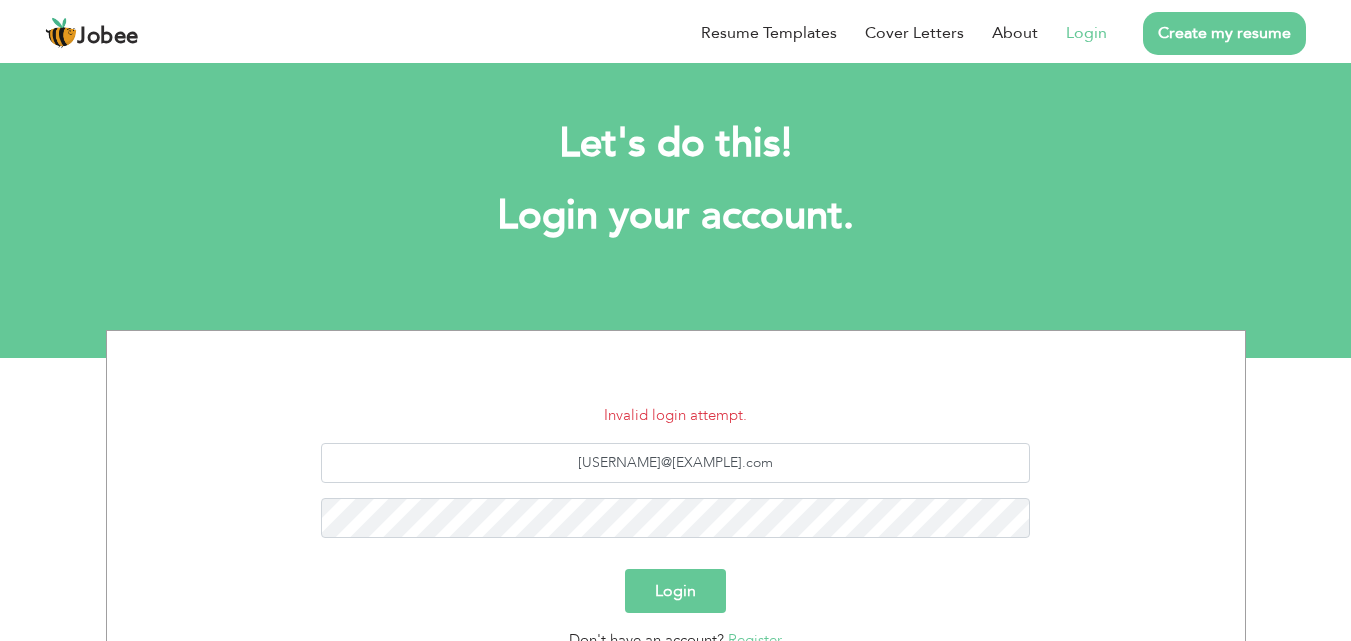 scroll, scrollTop: 0, scrollLeft: 0, axis: both 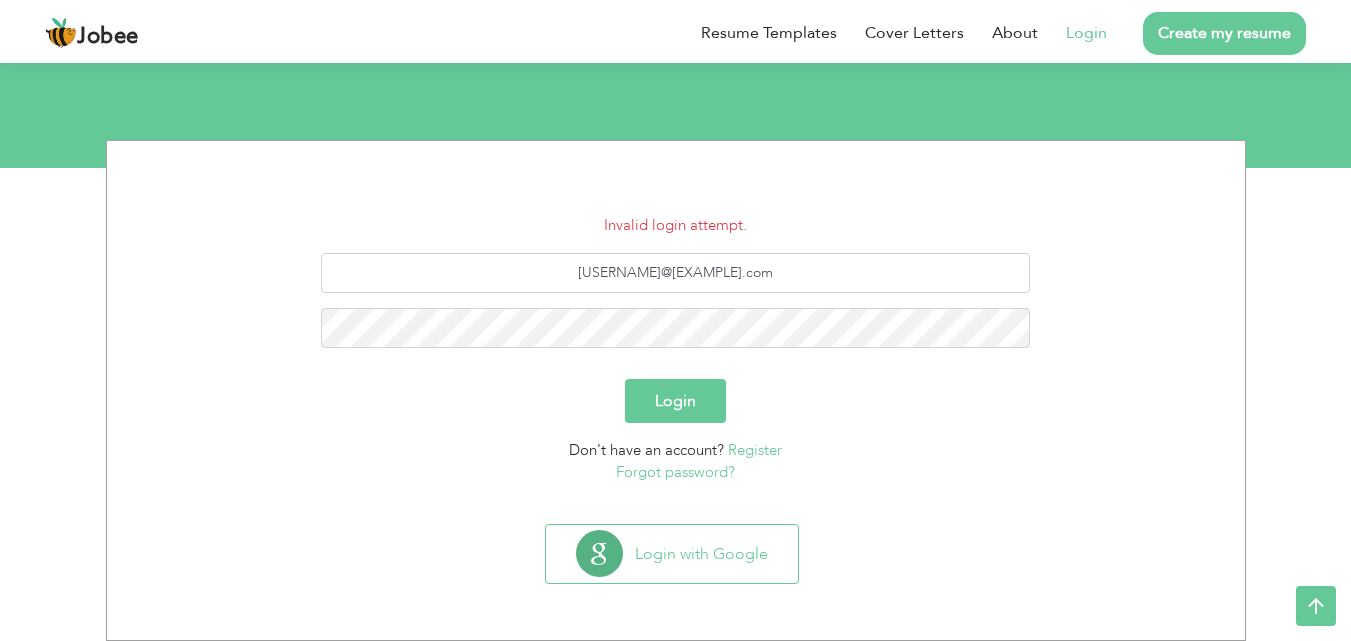 click on "Forgot password?" at bounding box center (675, 472) 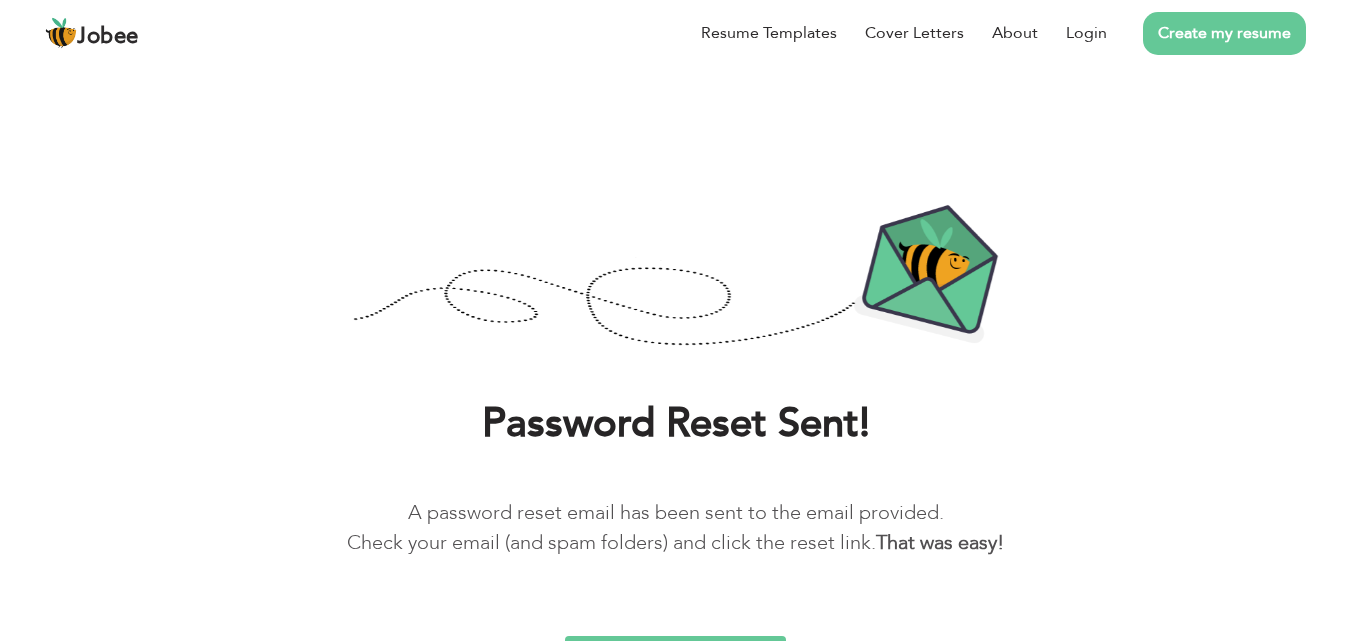 scroll, scrollTop: 0, scrollLeft: 0, axis: both 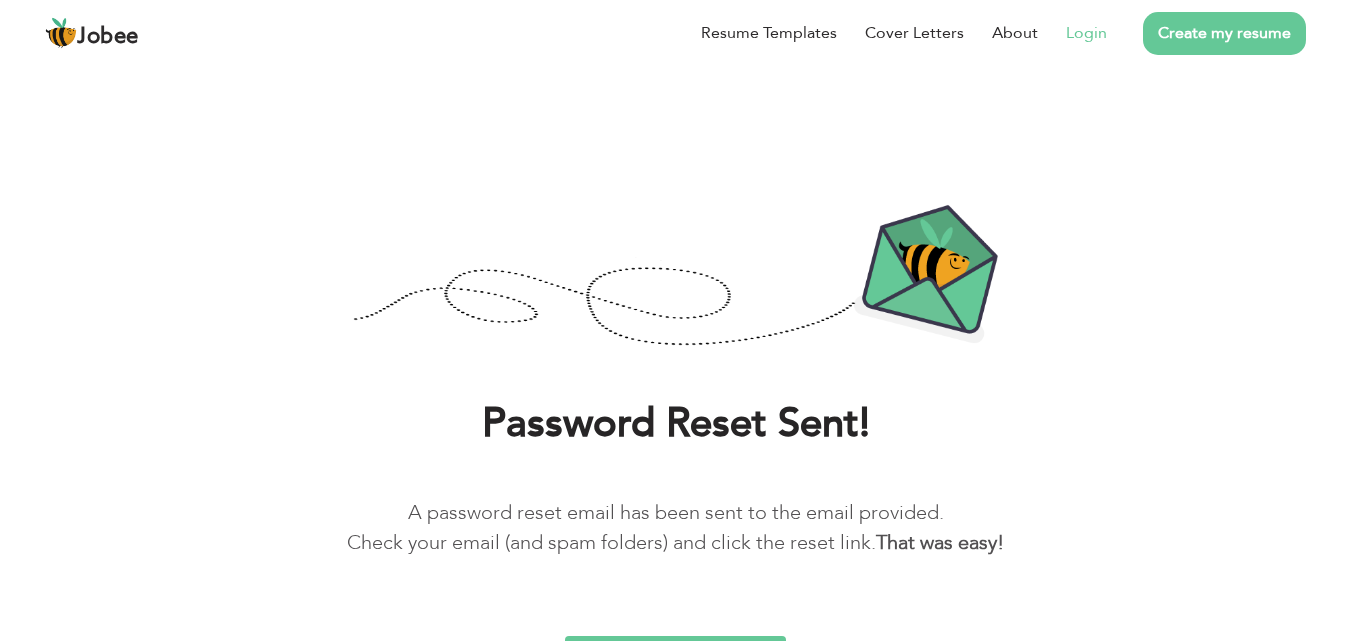 click on "Login" at bounding box center (1086, 33) 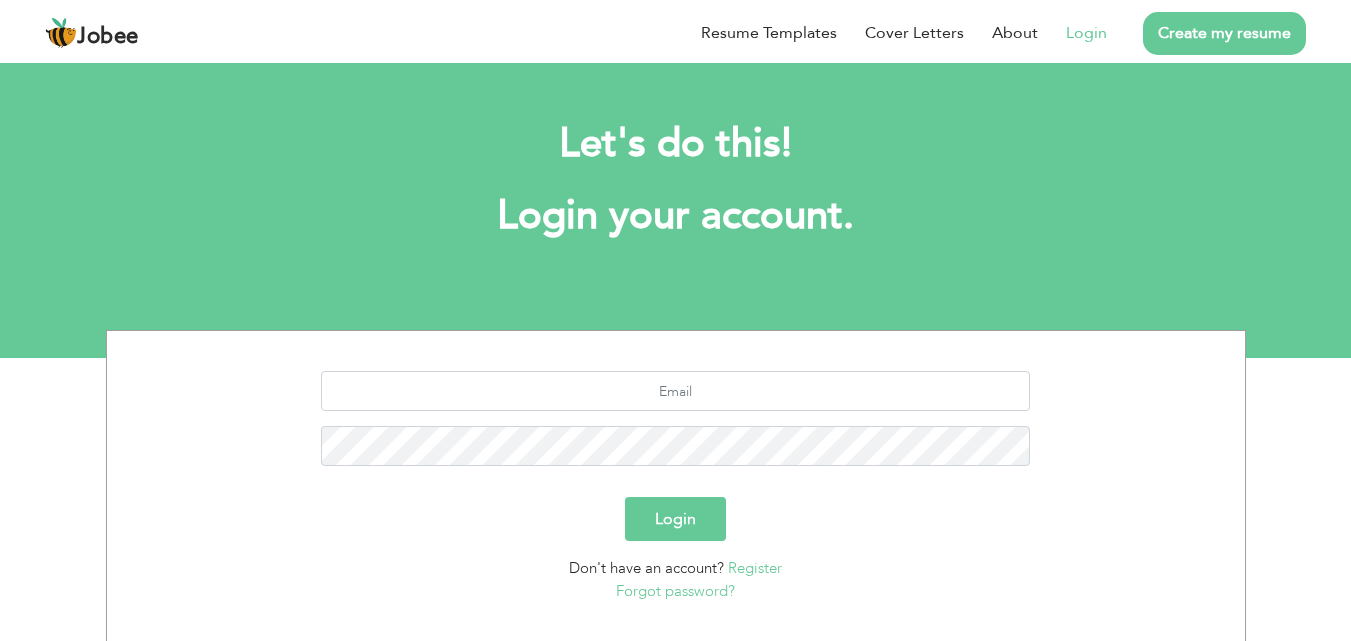 scroll, scrollTop: 0, scrollLeft: 0, axis: both 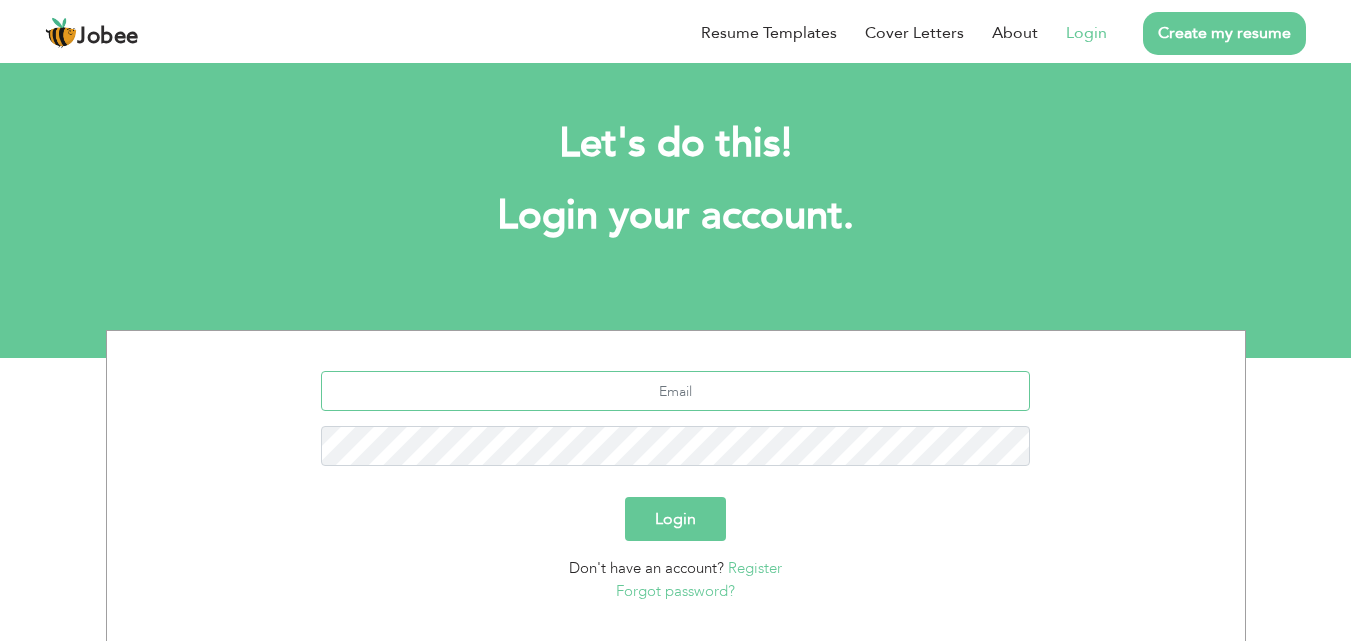 click at bounding box center (675, 391) 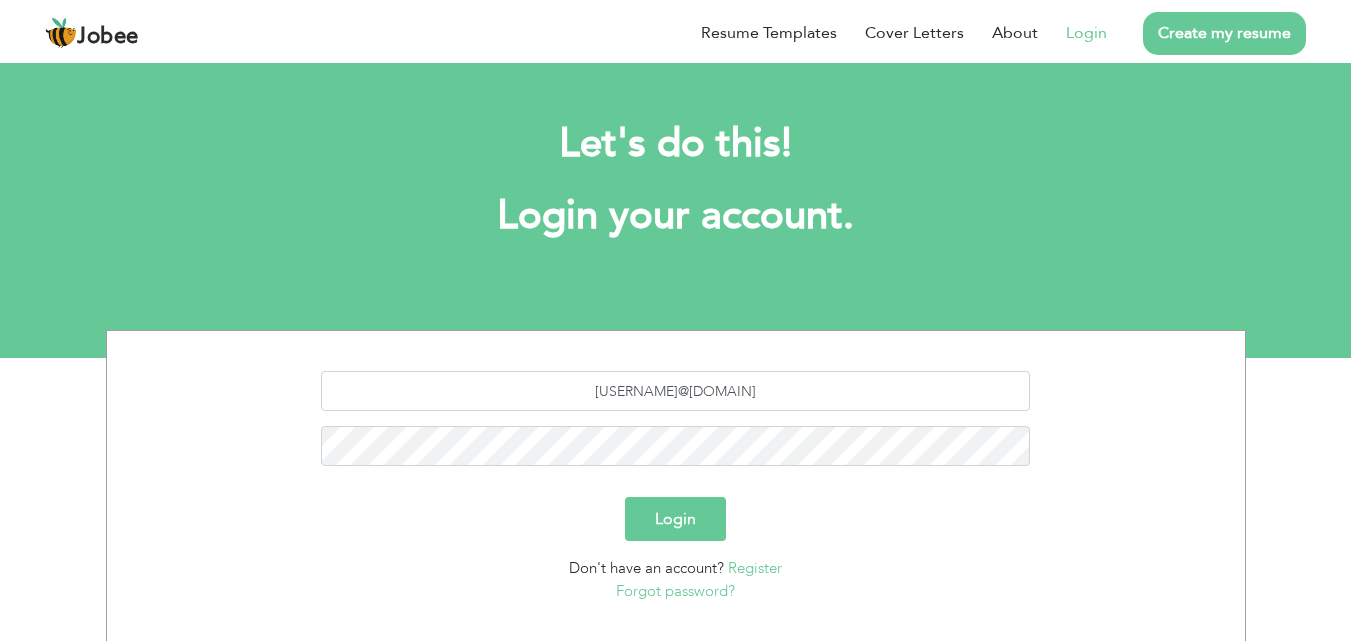 click on "Login" at bounding box center [675, 519] 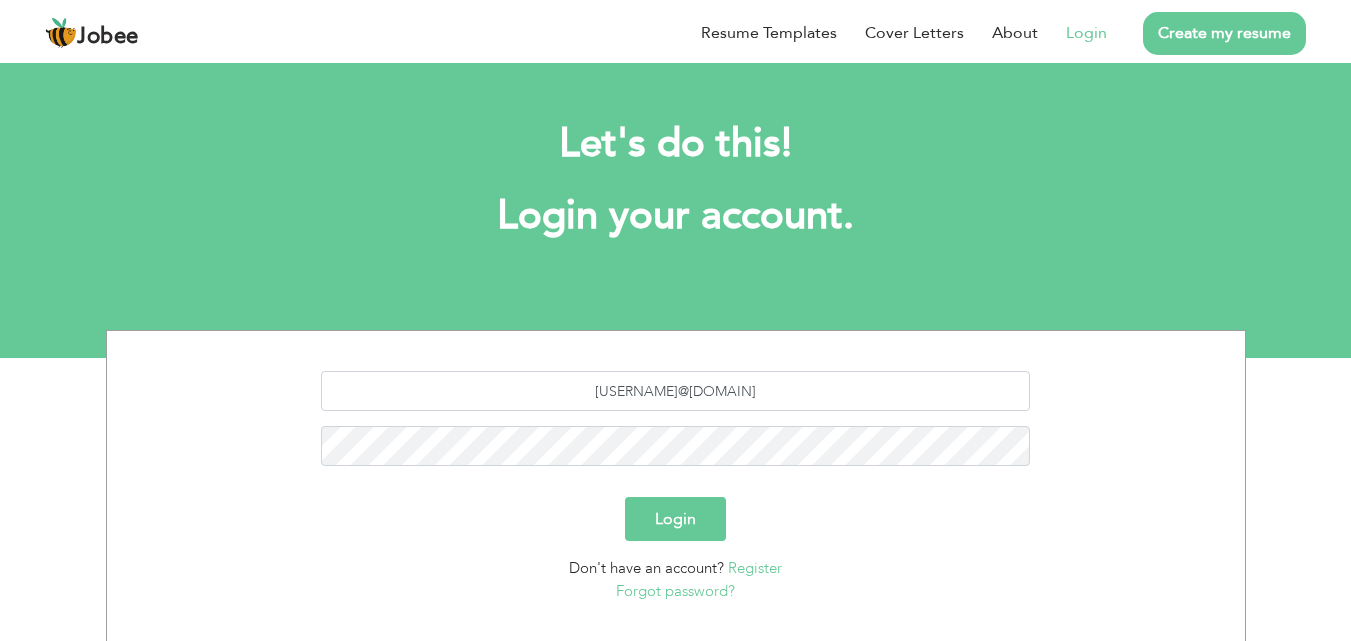 click on "Login" at bounding box center [675, 519] 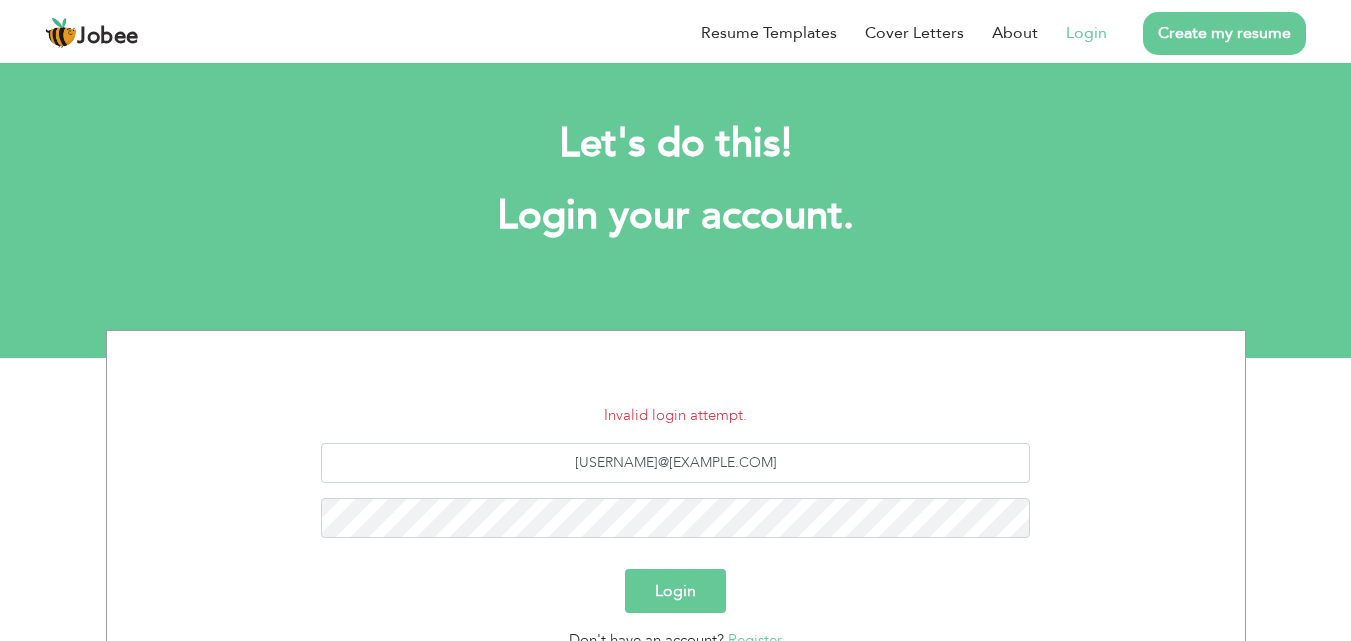 scroll, scrollTop: 0, scrollLeft: 0, axis: both 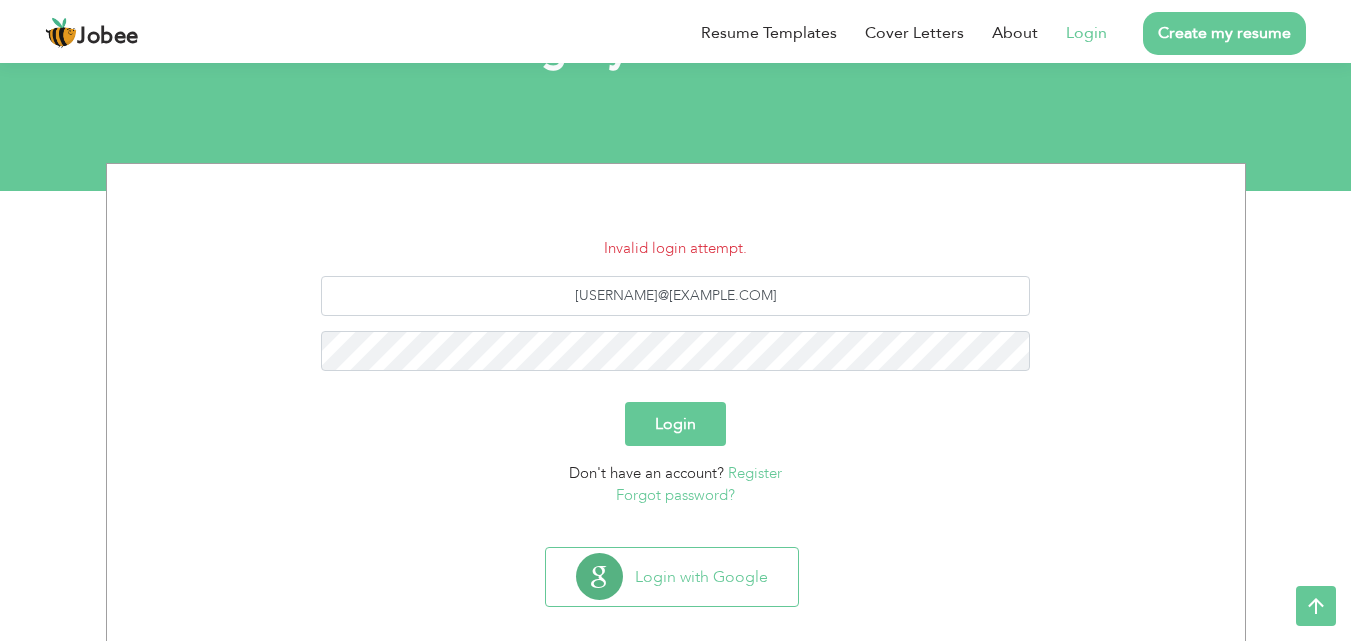 click on "Forgot password?" at bounding box center (675, 495) 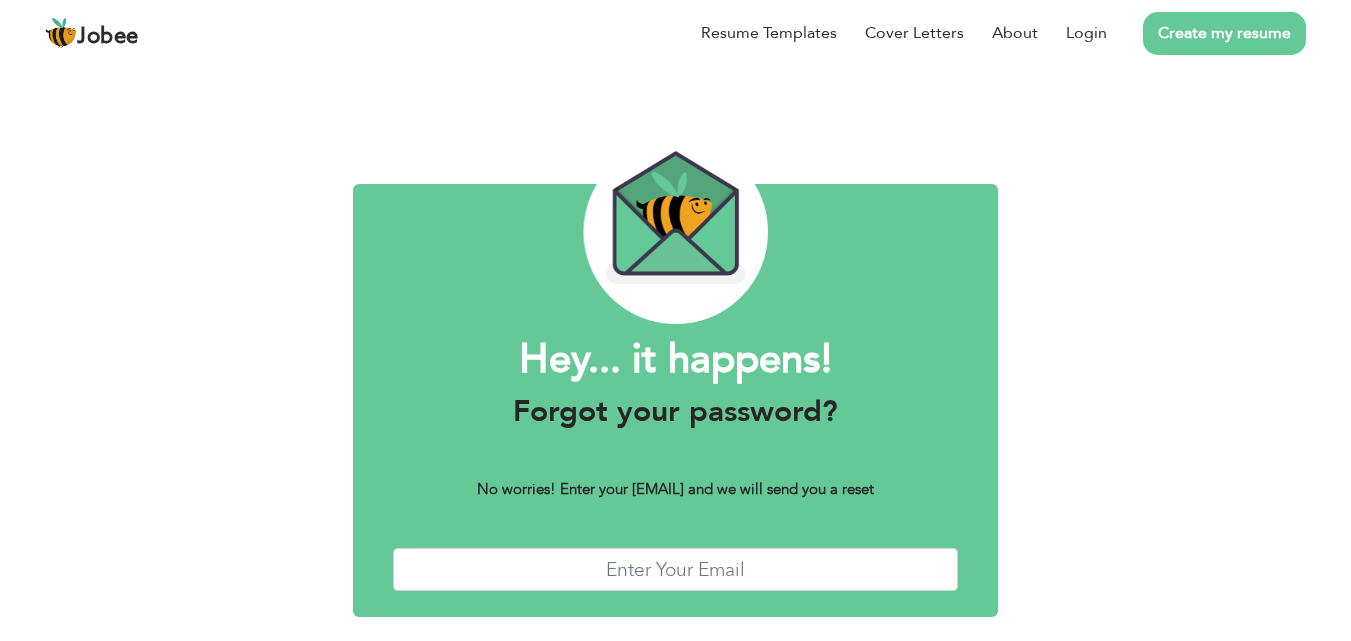 scroll, scrollTop: 0, scrollLeft: 0, axis: both 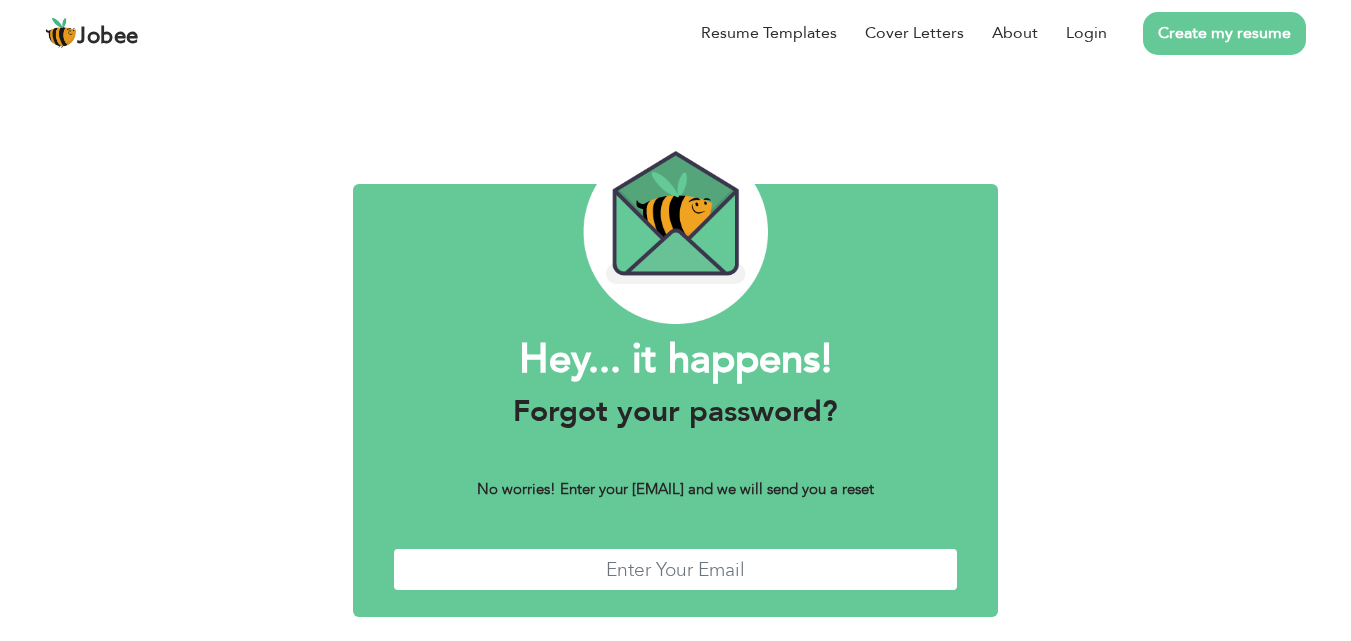click at bounding box center (676, 569) 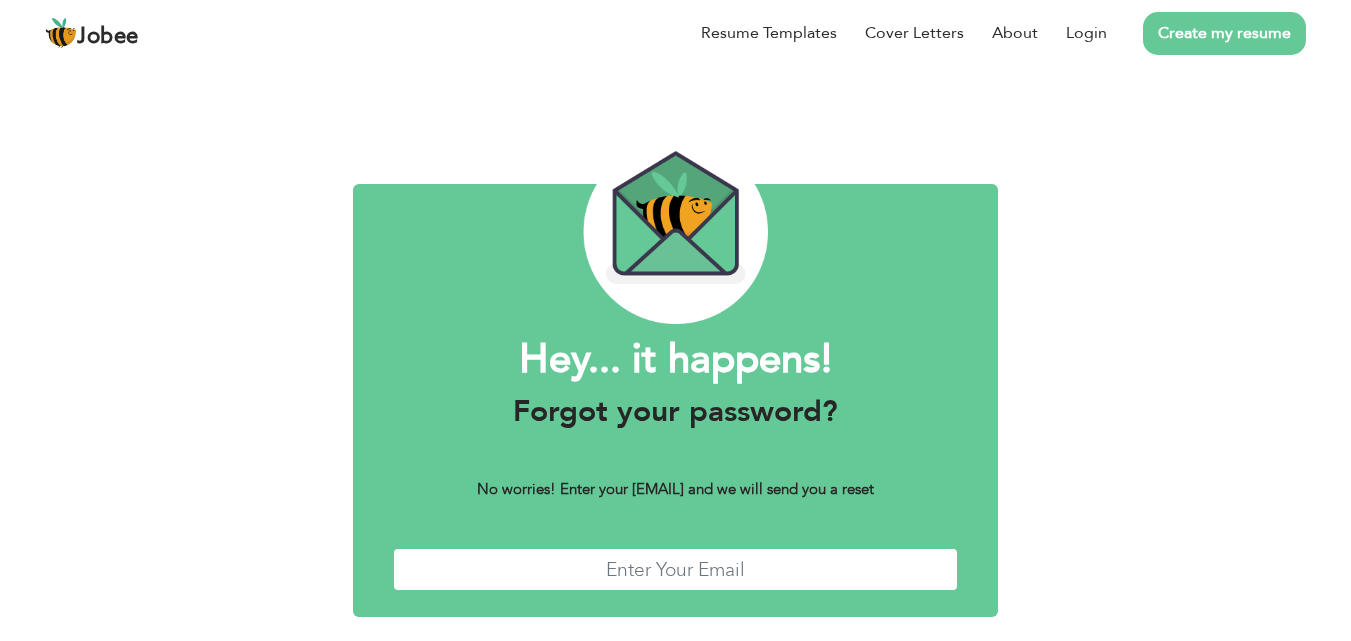 type on "muhammad.talal@rocketmail.com" 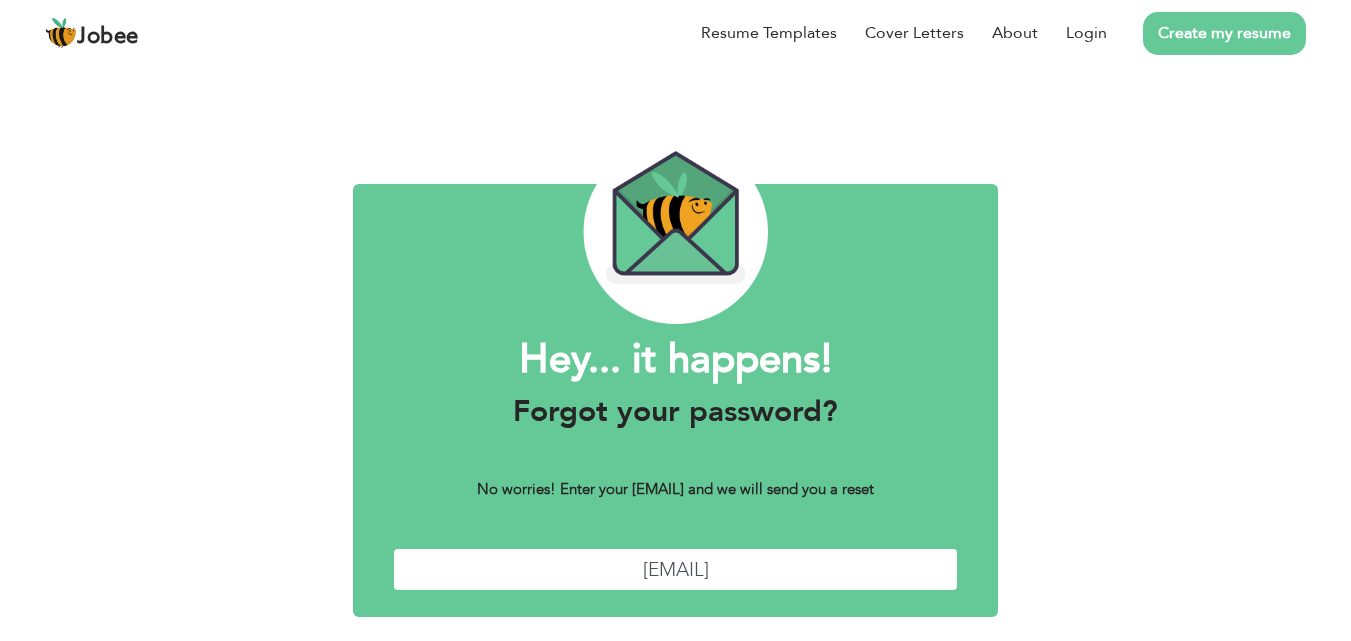 scroll, scrollTop: 79, scrollLeft: 0, axis: vertical 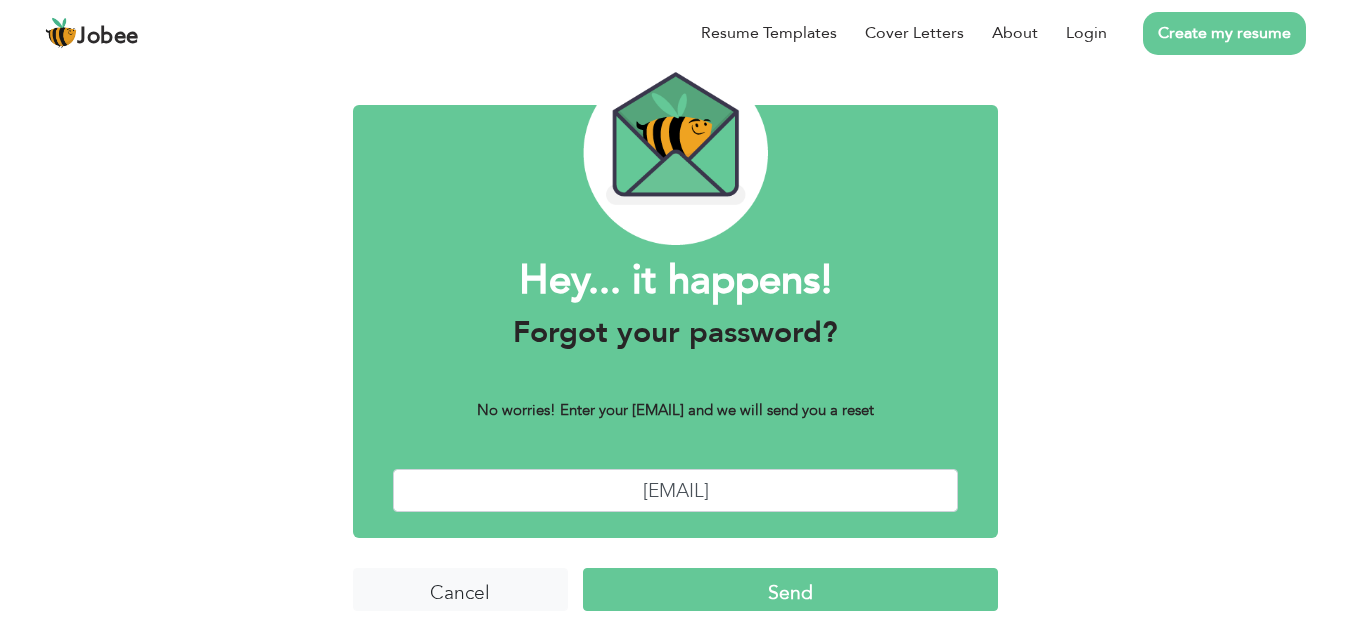 click on "Send" at bounding box center (790, 589) 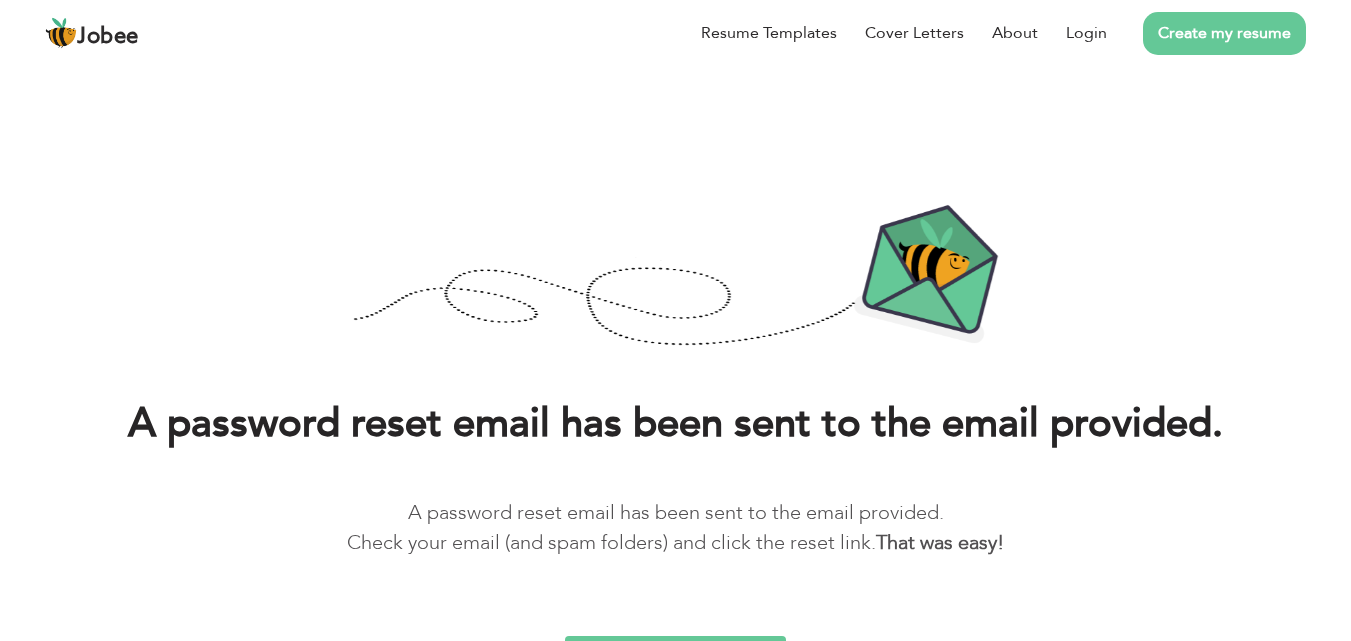 scroll, scrollTop: 0, scrollLeft: 0, axis: both 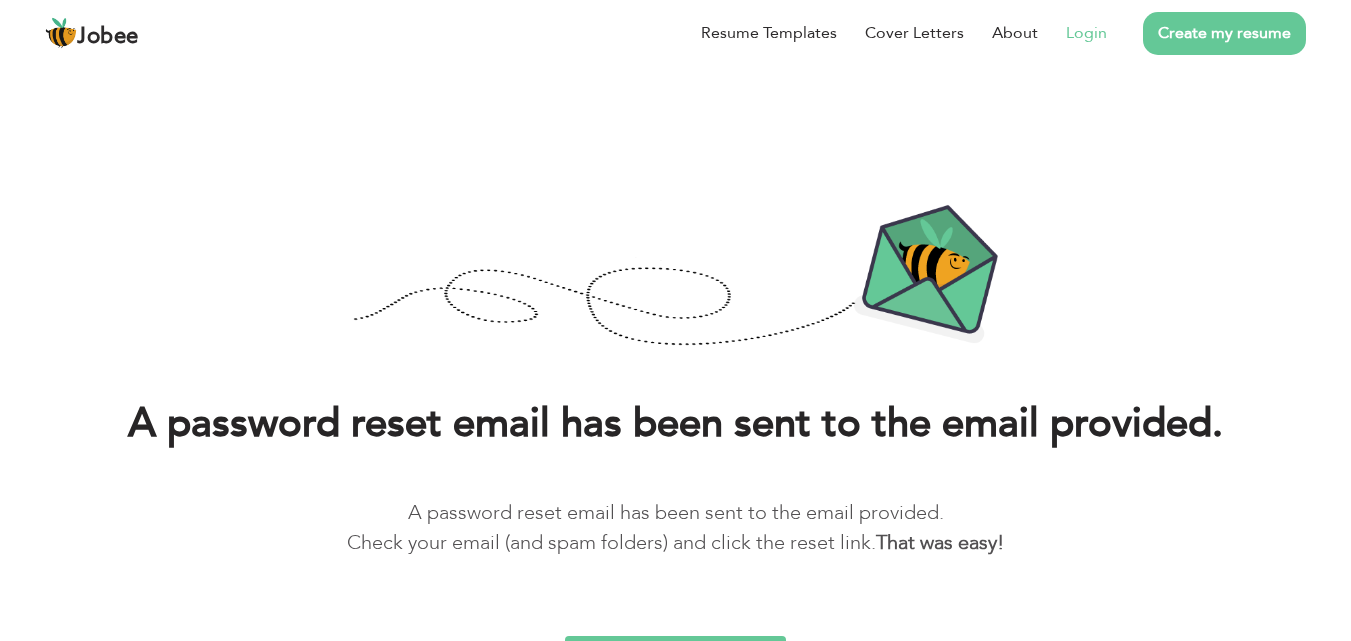 click on "Login" at bounding box center [1086, 33] 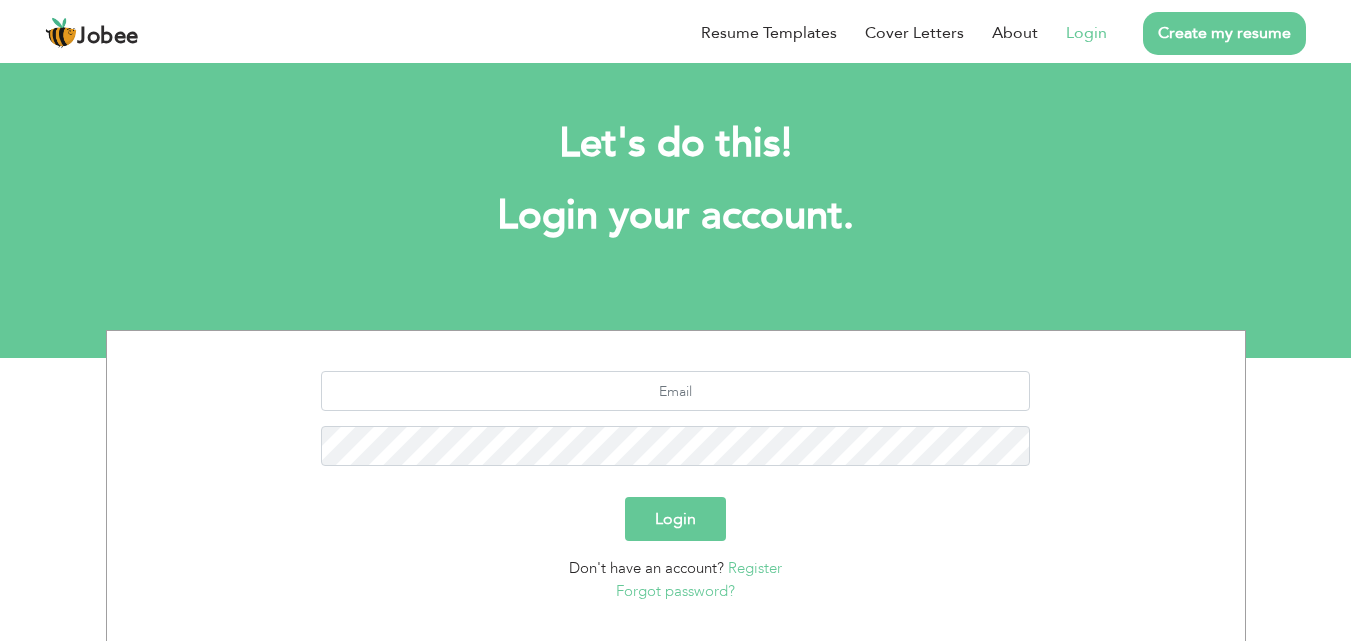 scroll, scrollTop: 0, scrollLeft: 0, axis: both 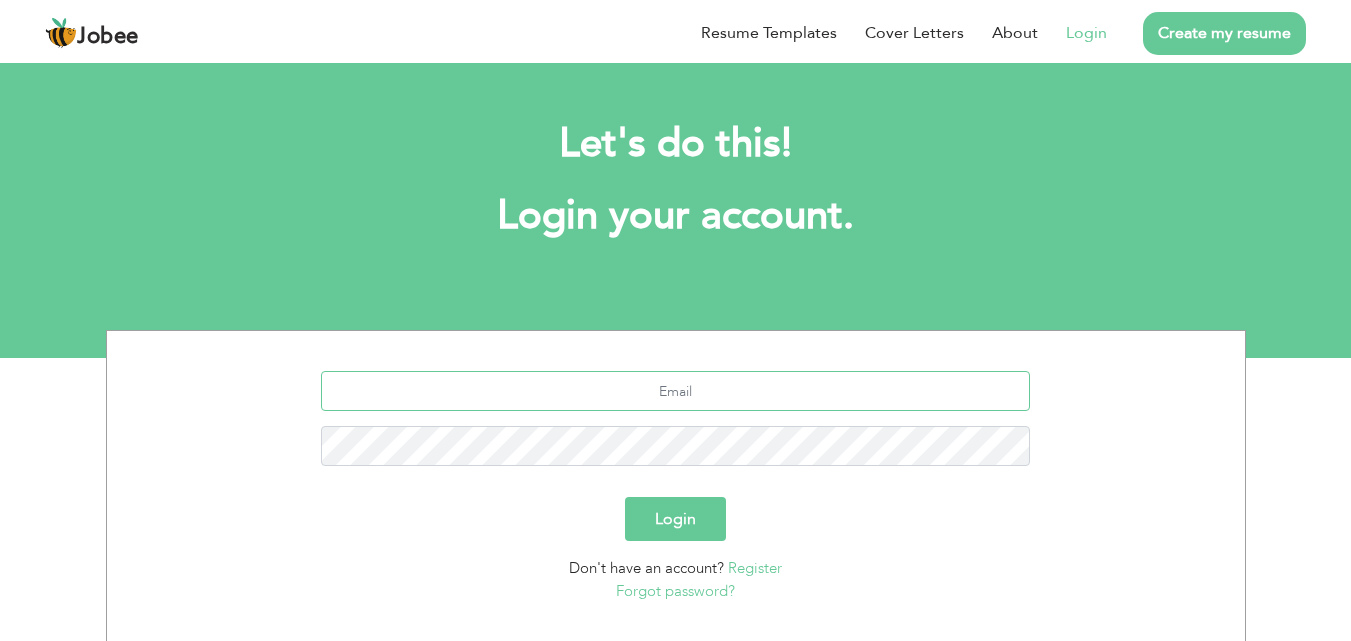 click at bounding box center (675, 391) 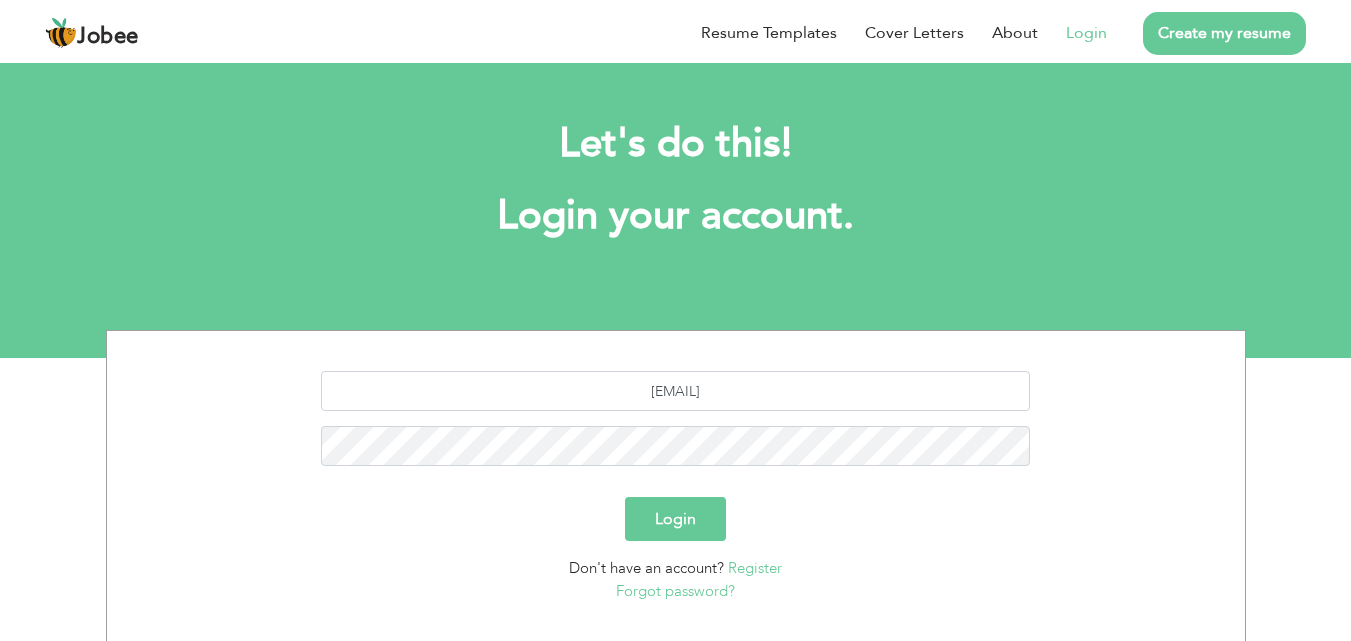 click on "Forgot password?" at bounding box center [675, 591] 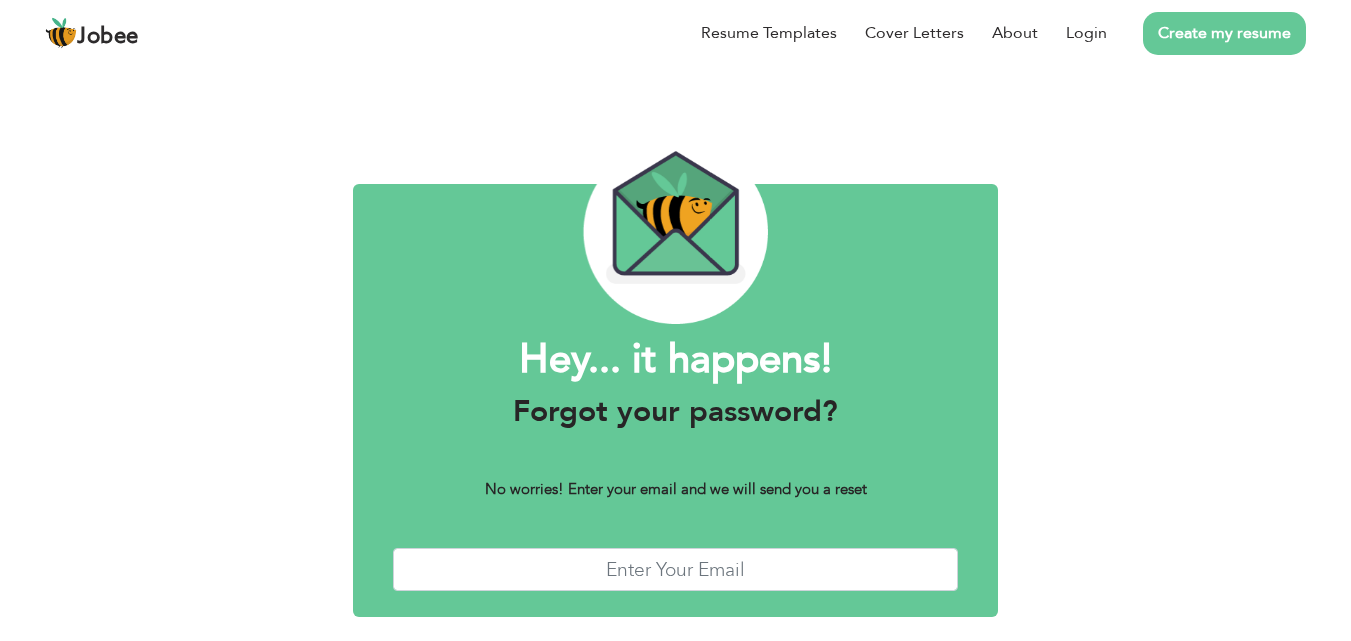 scroll, scrollTop: 0, scrollLeft: 0, axis: both 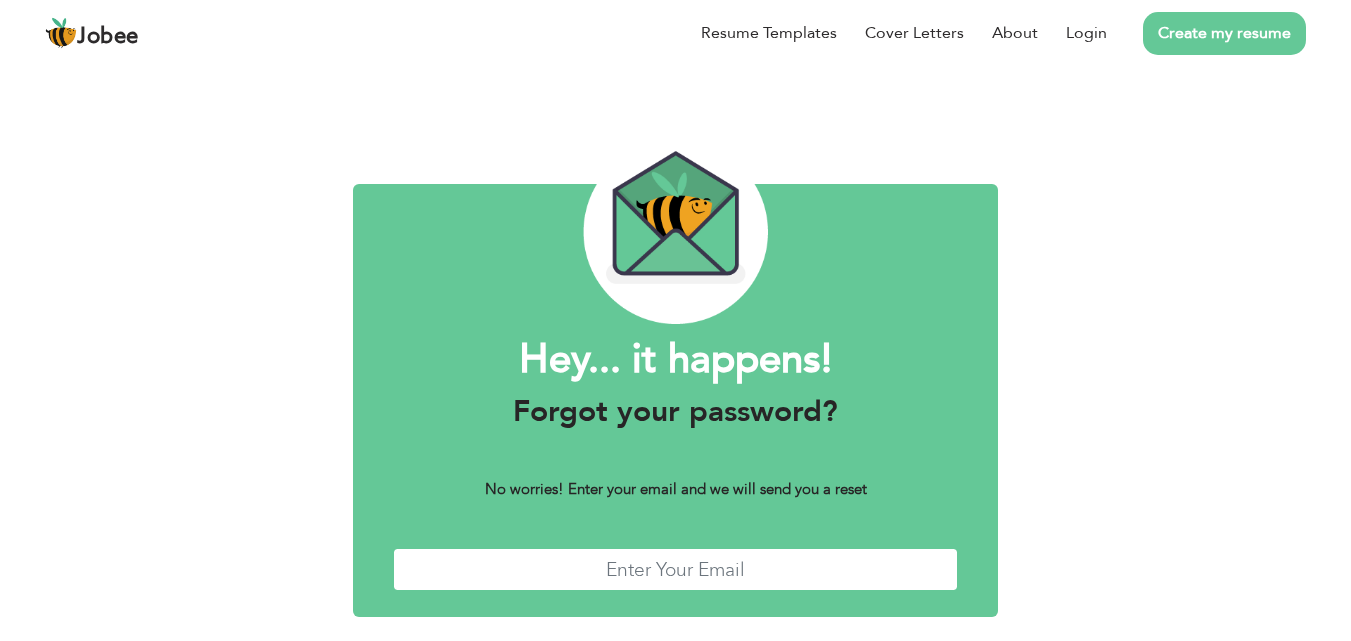 click at bounding box center (676, 569) 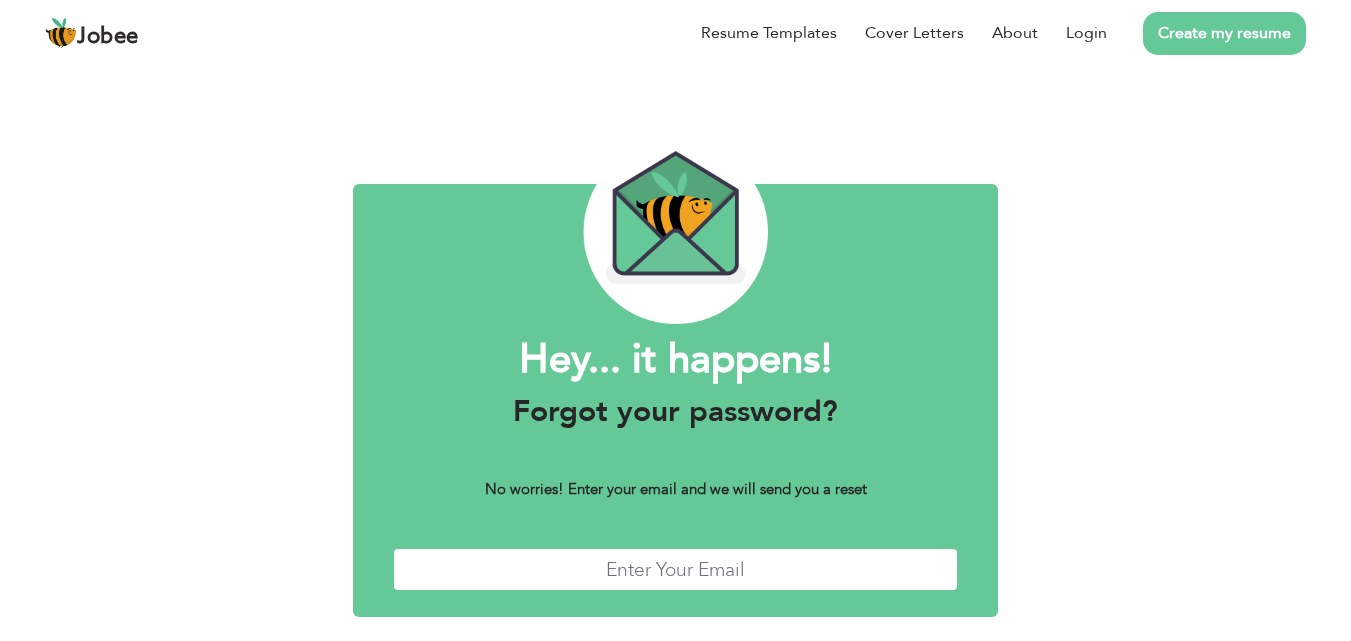 type on "[EMAIL]" 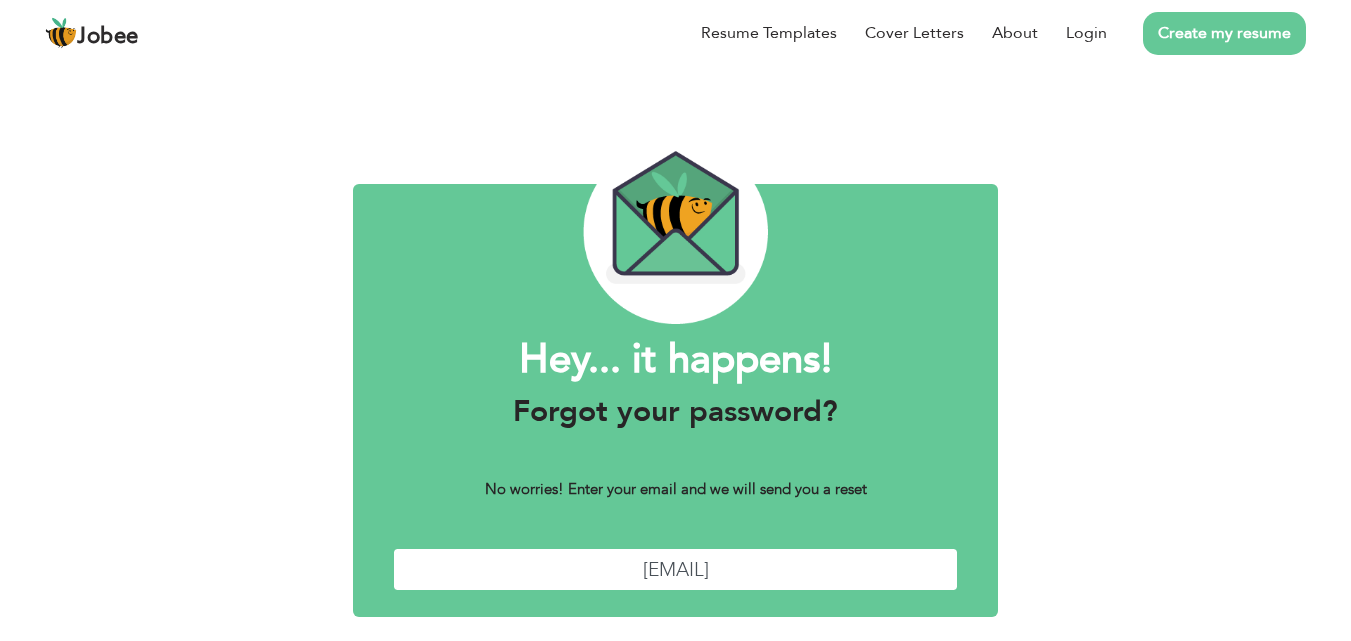scroll, scrollTop: 79, scrollLeft: 0, axis: vertical 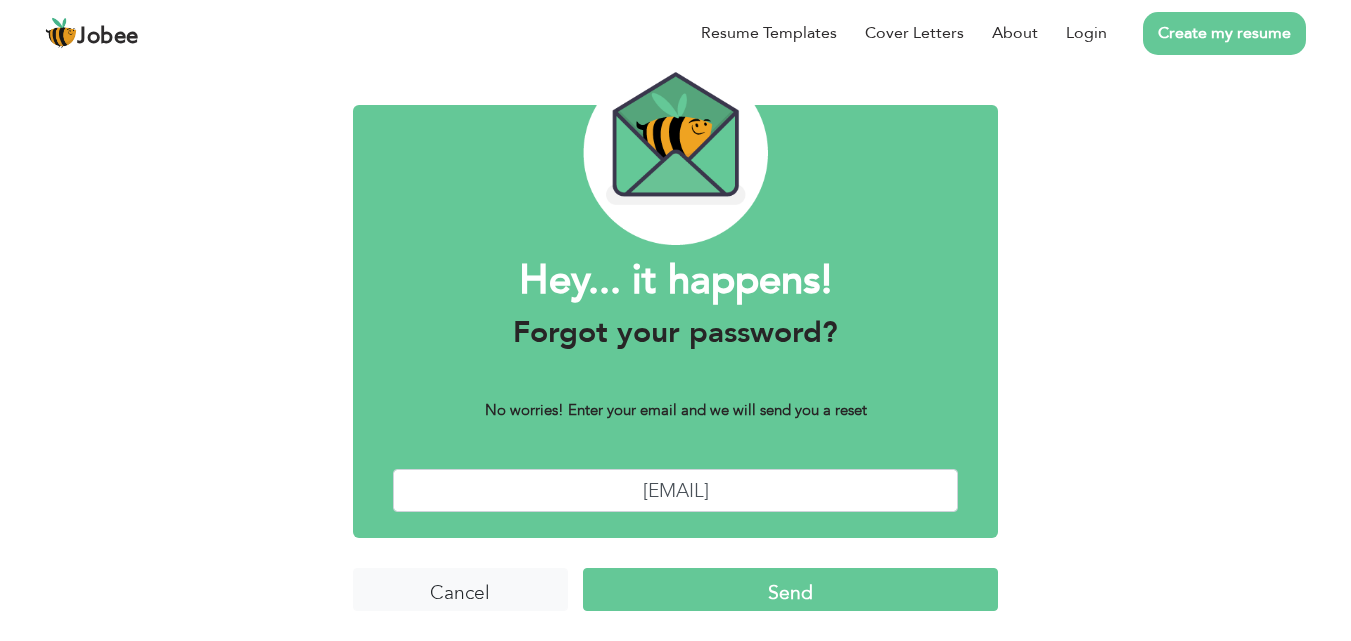 click on "Send" at bounding box center [790, 589] 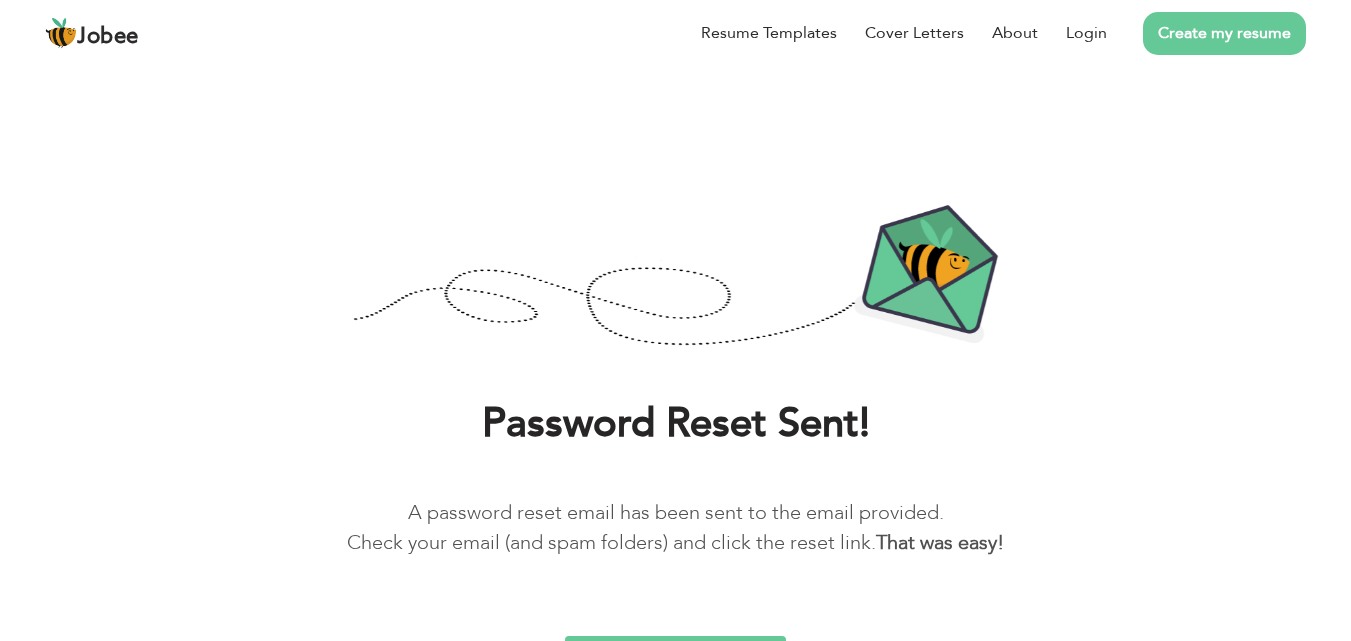 scroll, scrollTop: 0, scrollLeft: 0, axis: both 